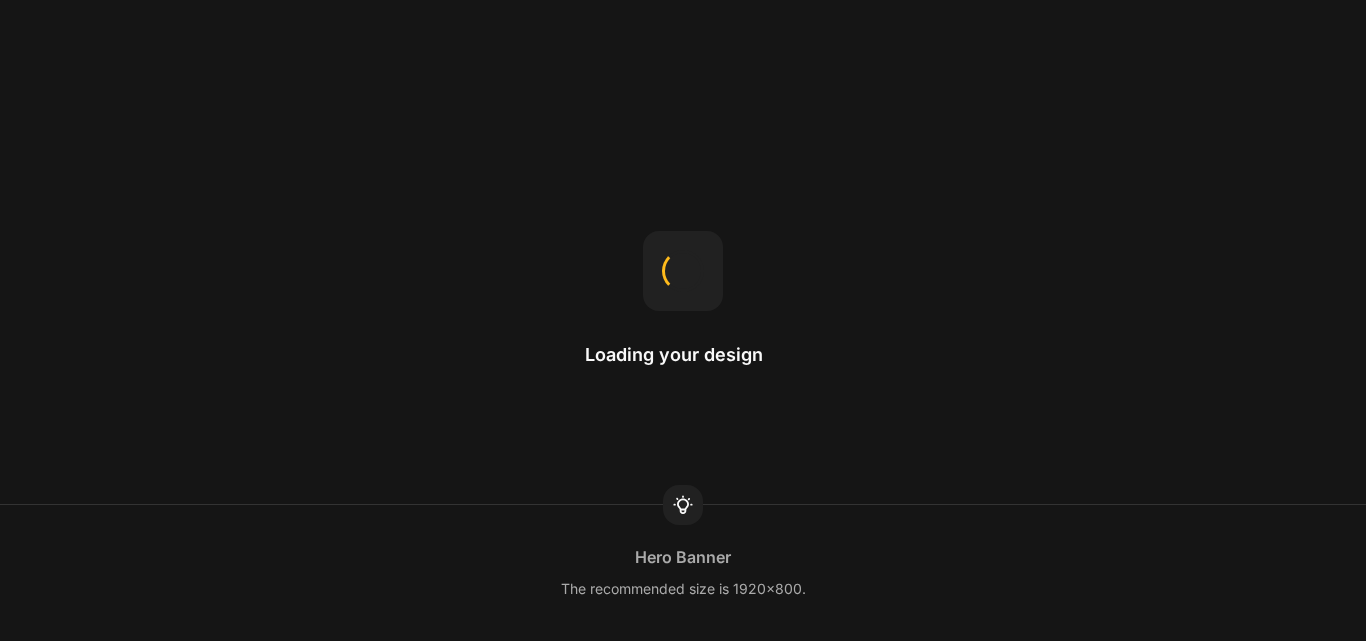 scroll, scrollTop: 0, scrollLeft: 0, axis: both 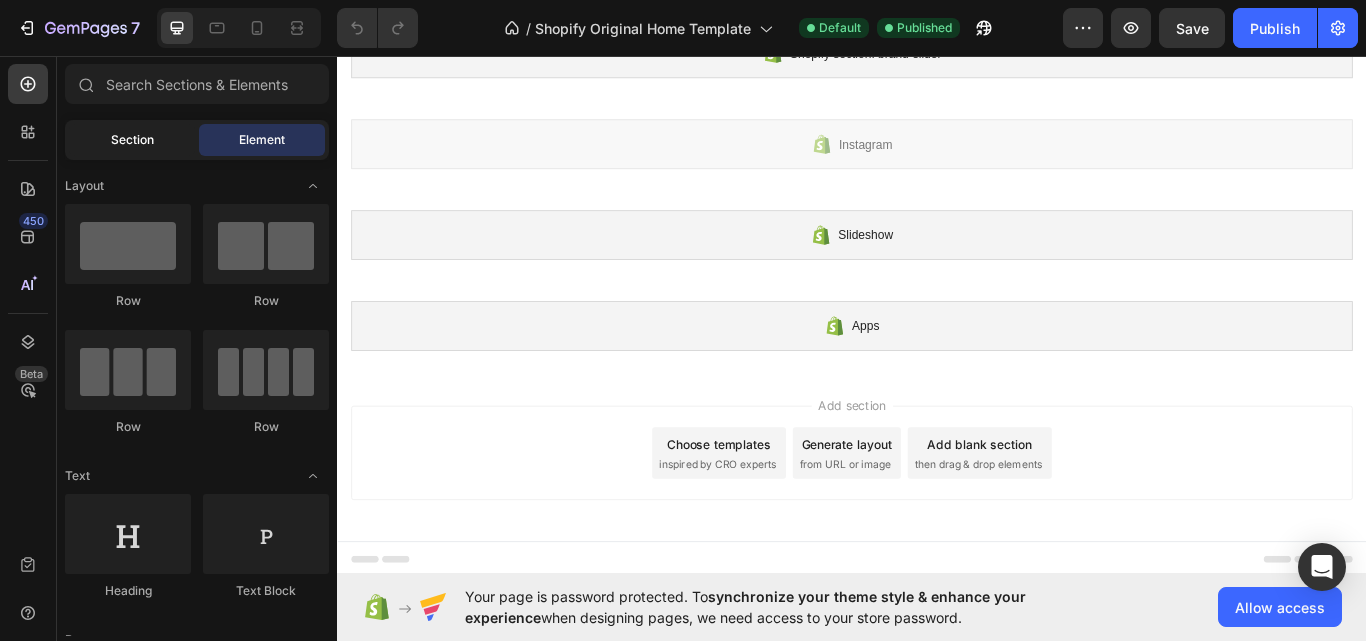 click on "Section" at bounding box center [132, 140] 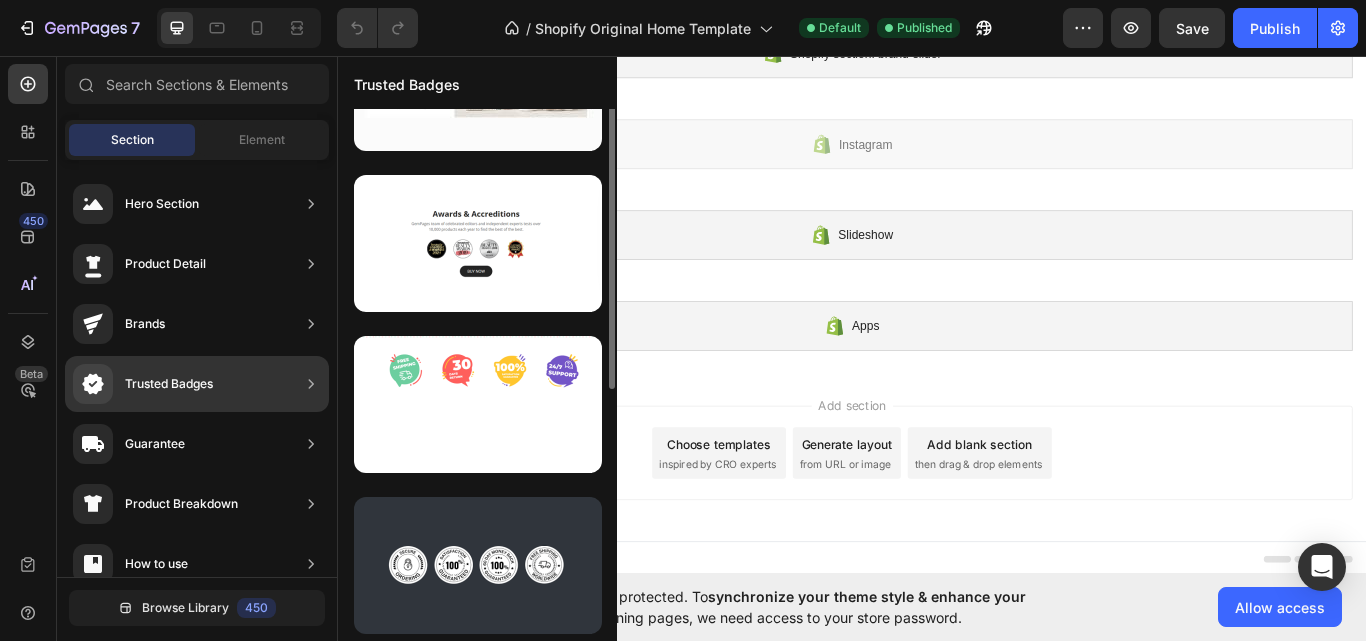 scroll, scrollTop: 262, scrollLeft: 0, axis: vertical 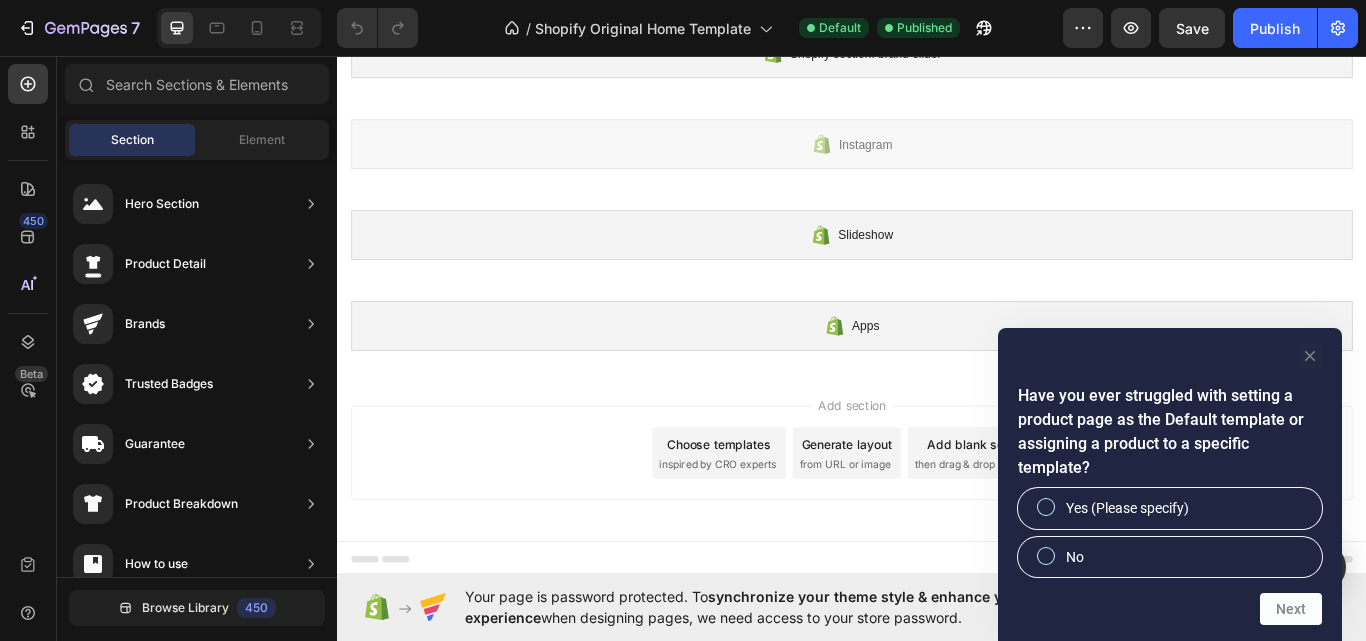 click 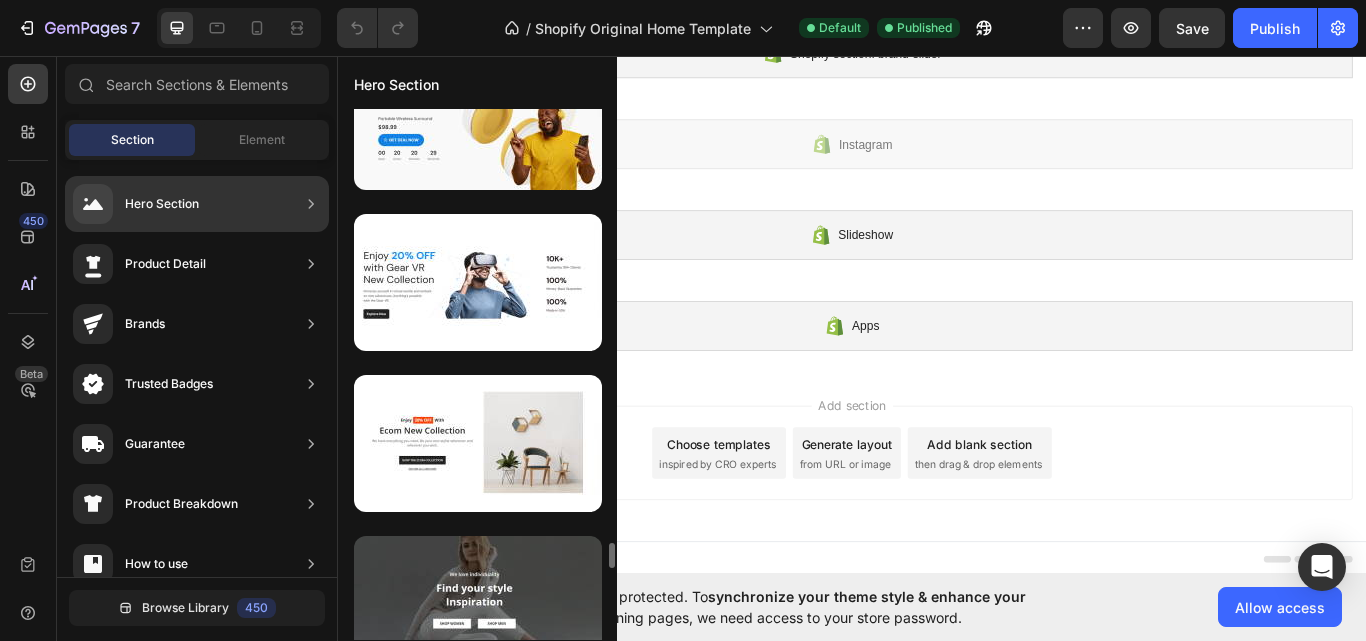 scroll, scrollTop: 8811, scrollLeft: 0, axis: vertical 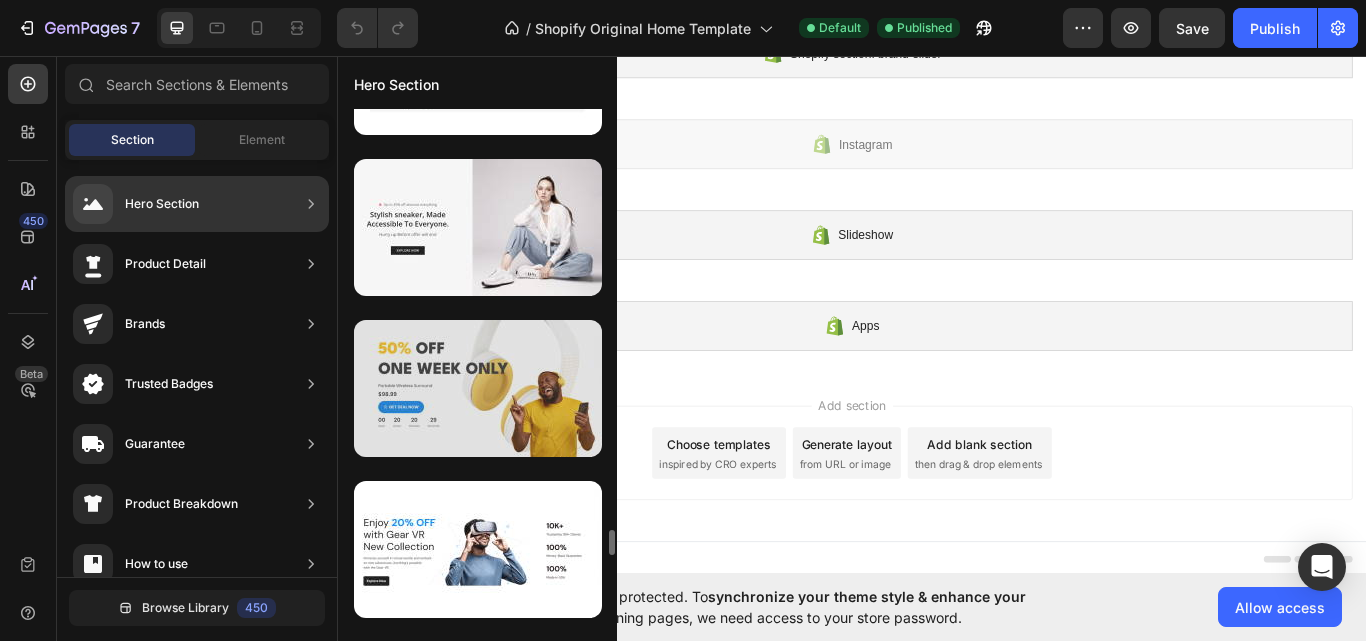 click at bounding box center [478, 388] 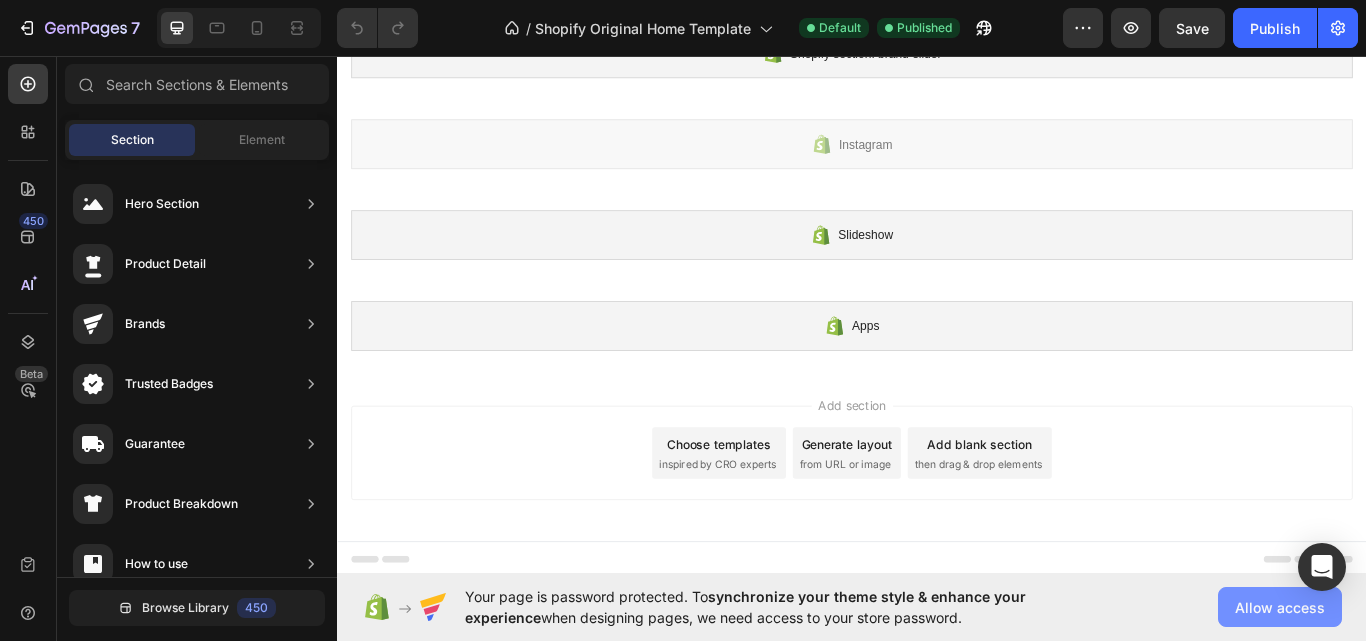 click on "Allow access" 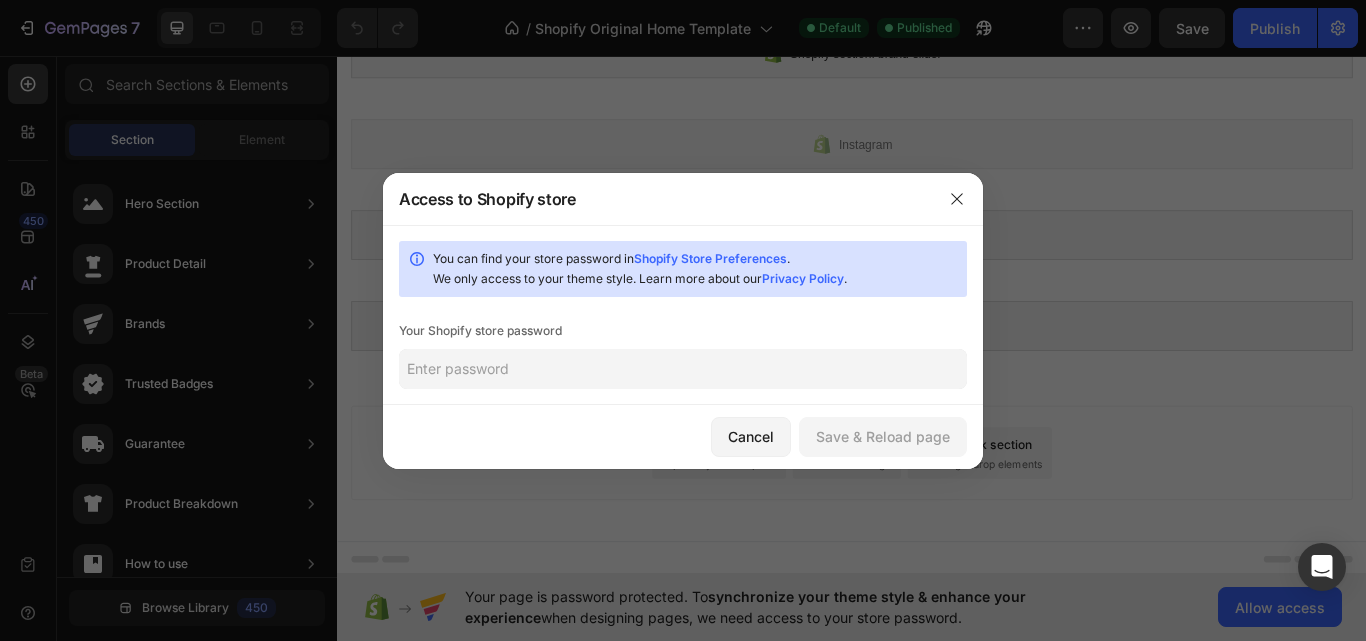 click 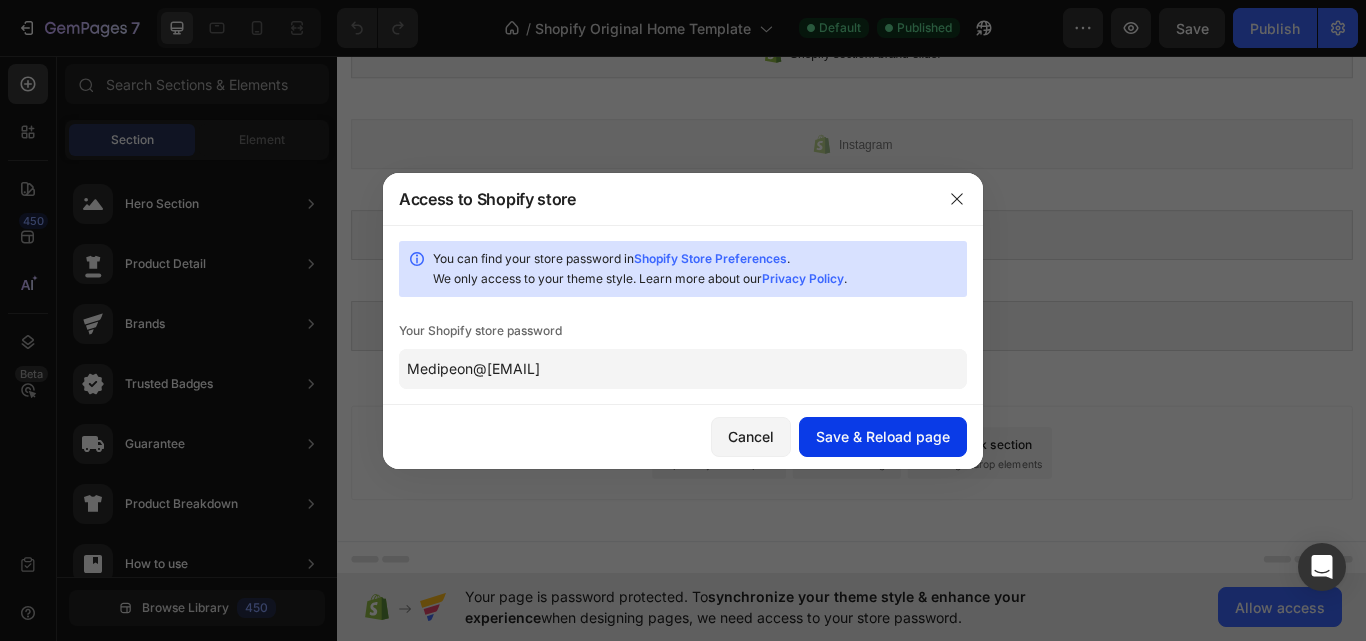 type on "Medipeon@[EMAIL]" 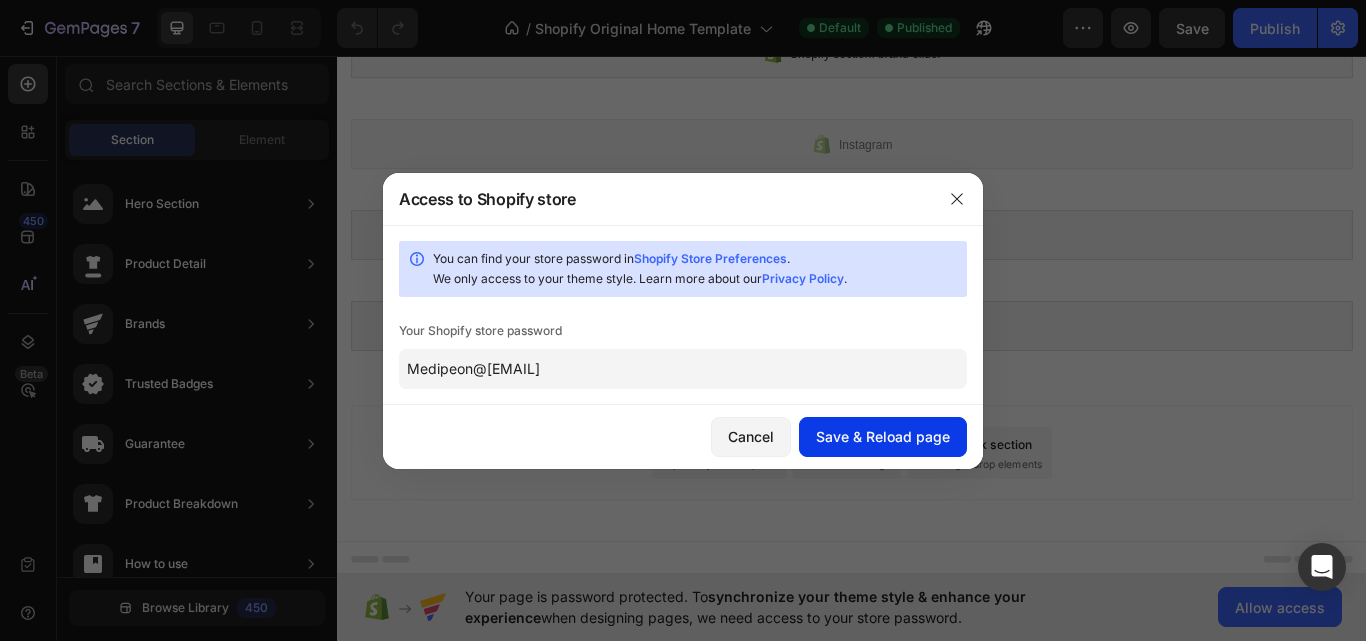 click on "Save & Reload page" at bounding box center [883, 436] 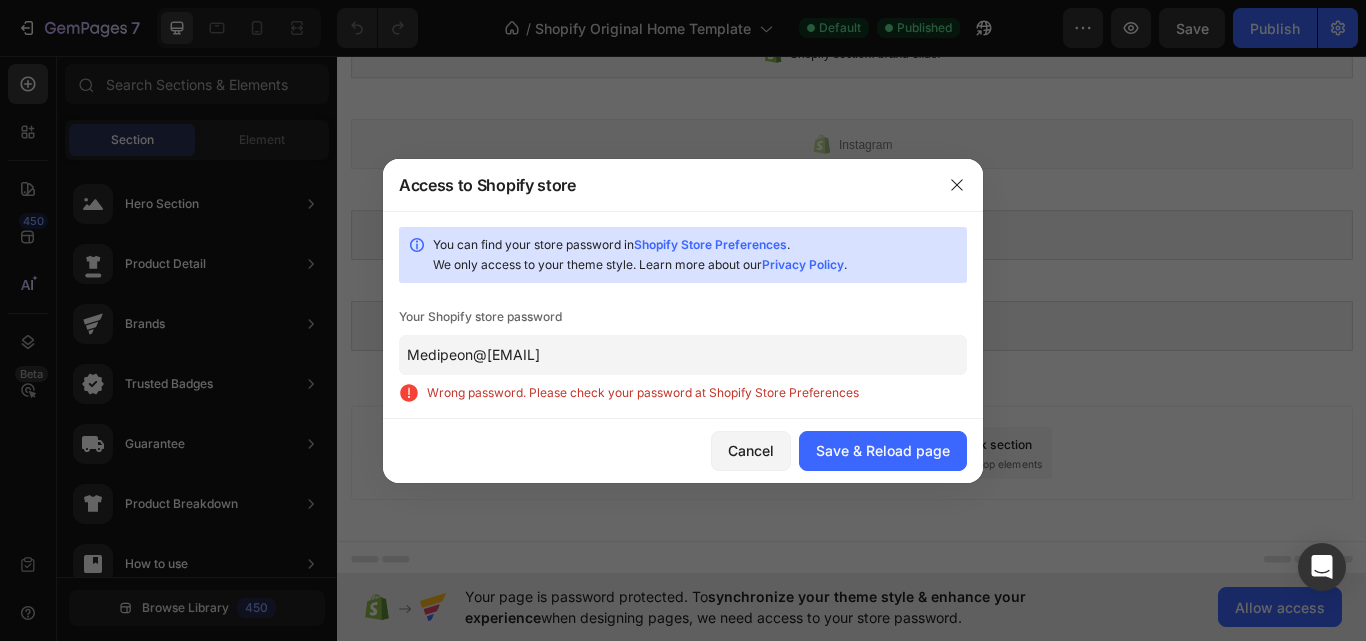 click on "Medipeon@[EMAIL]" 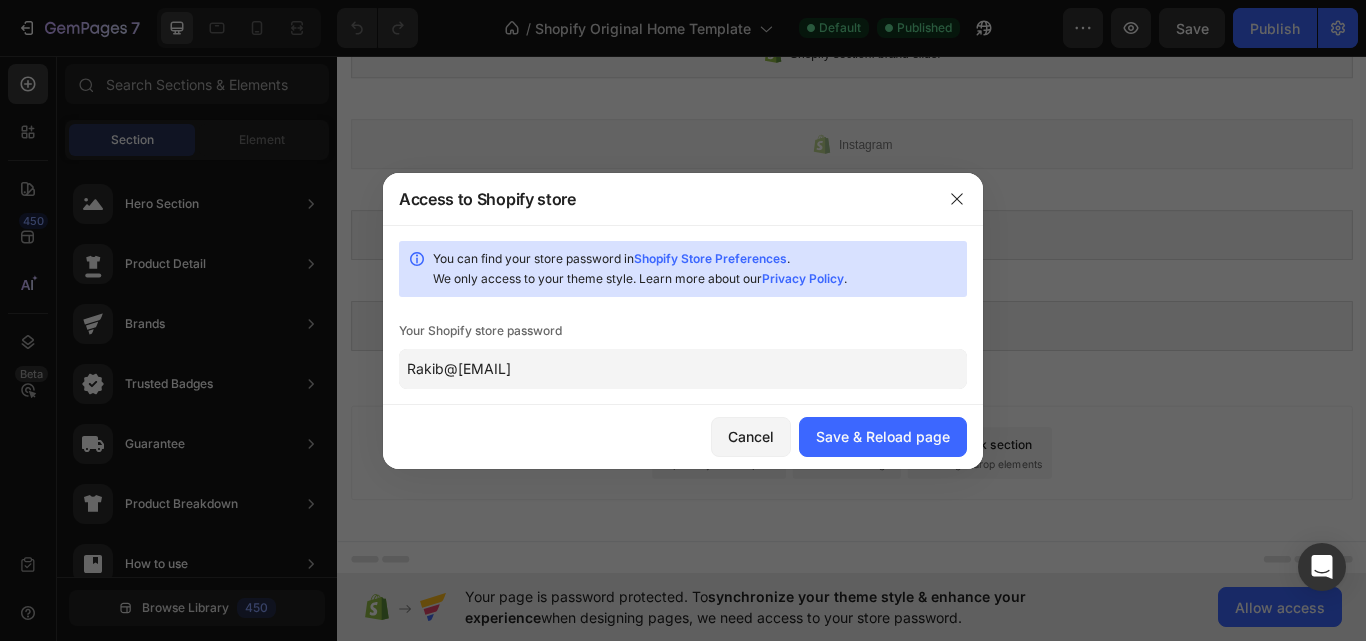 type on "Rakib@[EMAIL]" 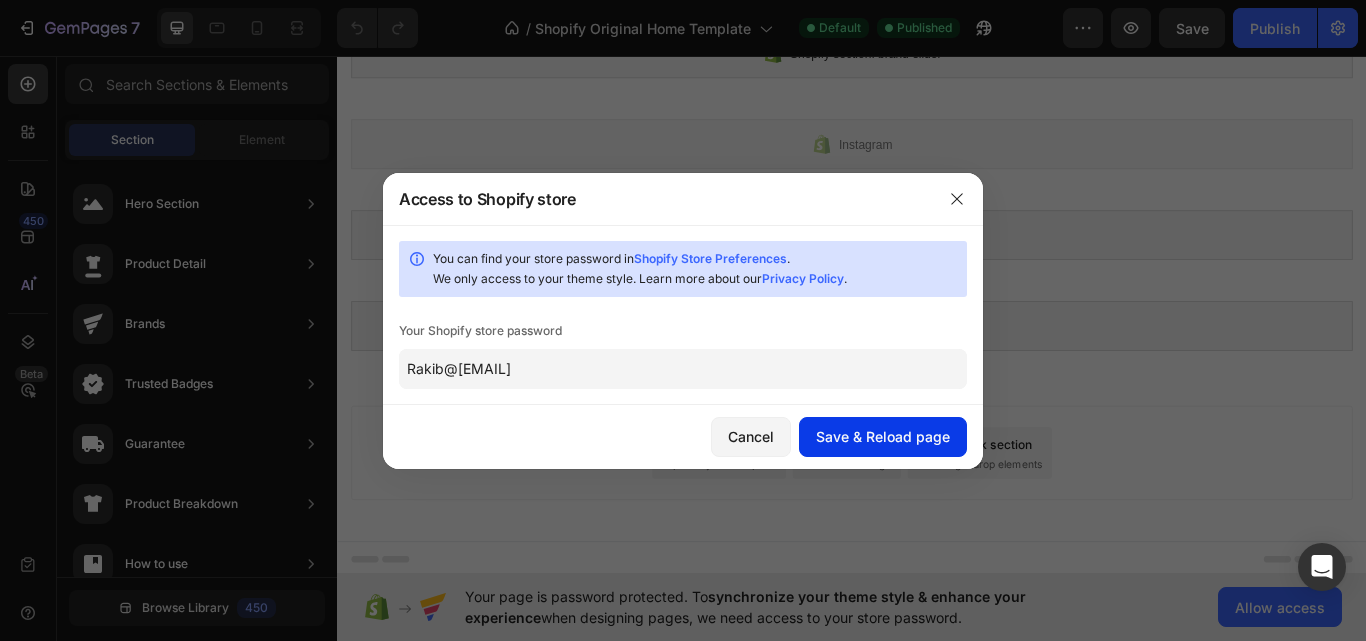click on "Save & Reload page" 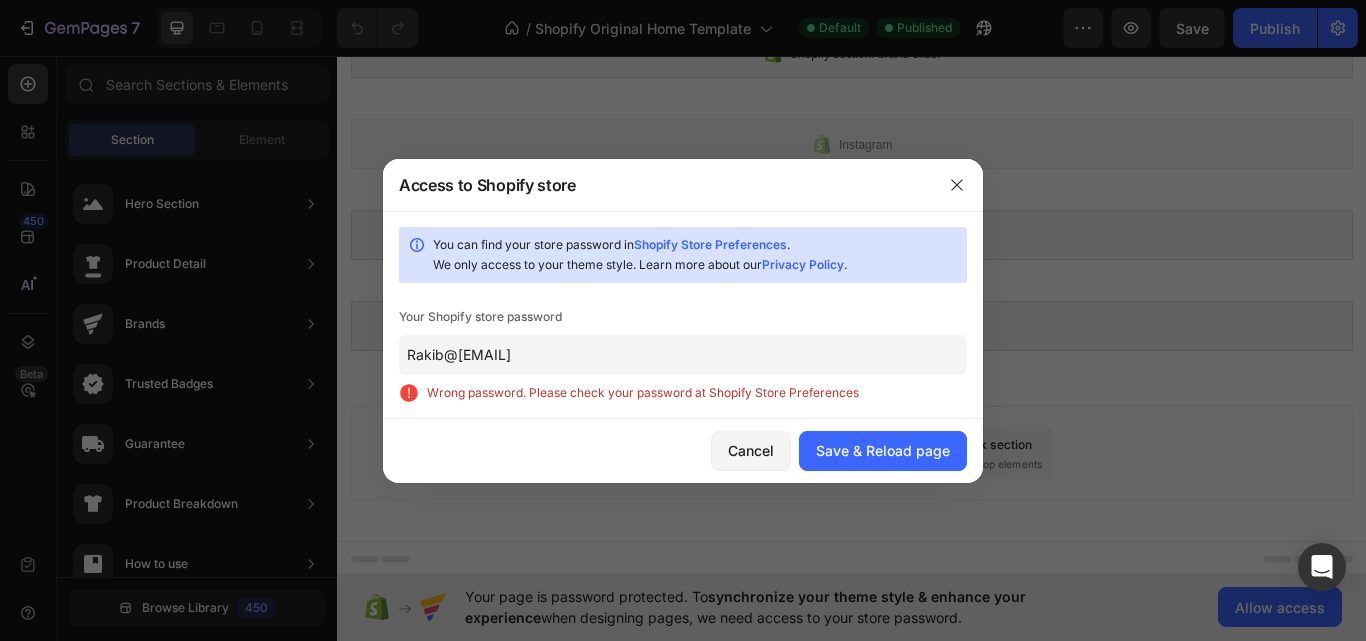 click on "Rakib@[EMAIL]" 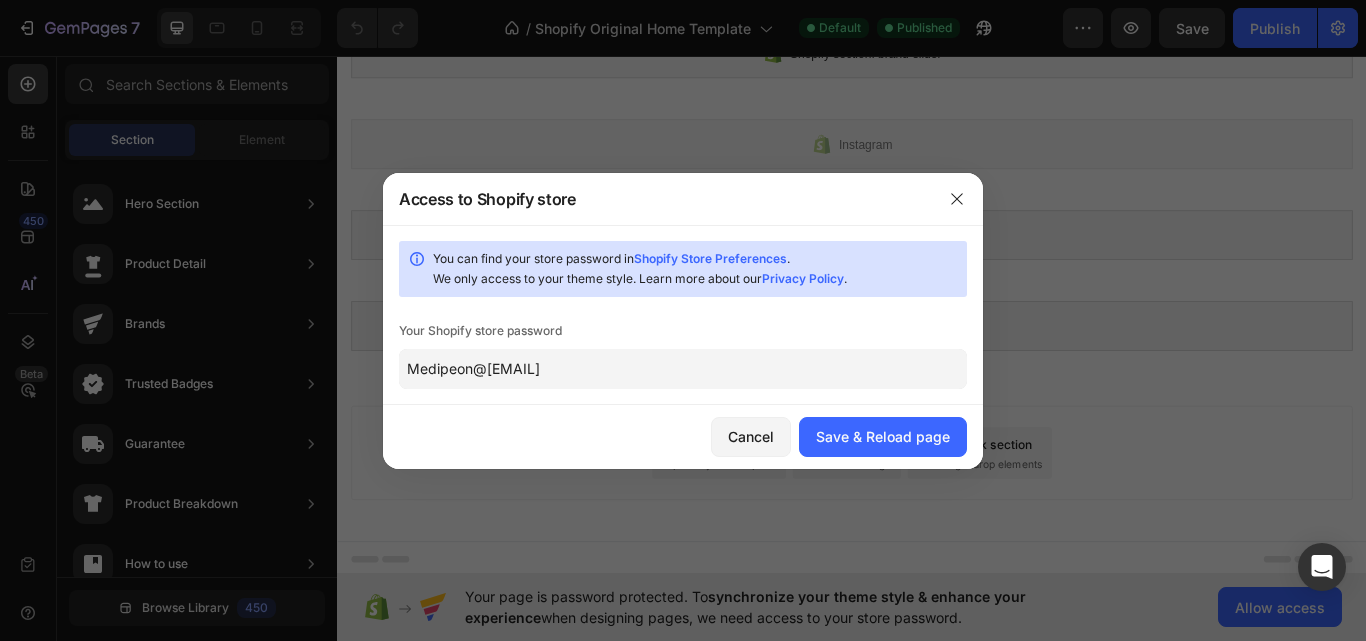 type on "Medipeon@[EMAIL]" 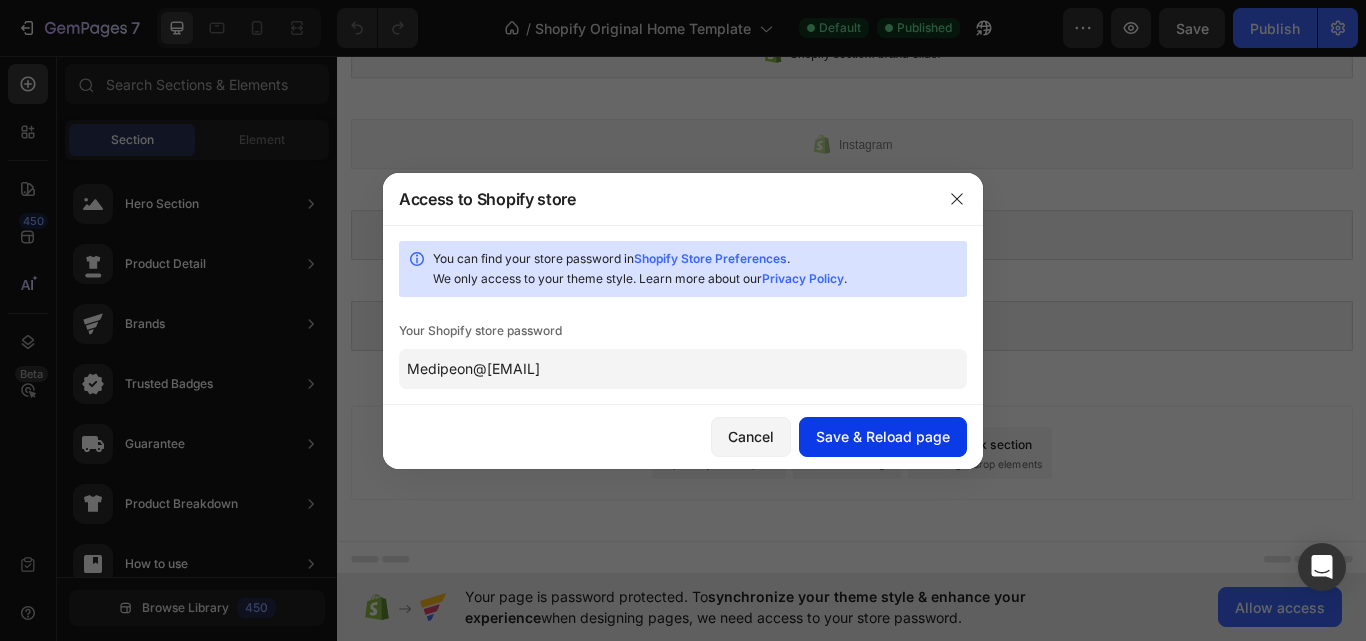 click on "Save & Reload page" at bounding box center [883, 436] 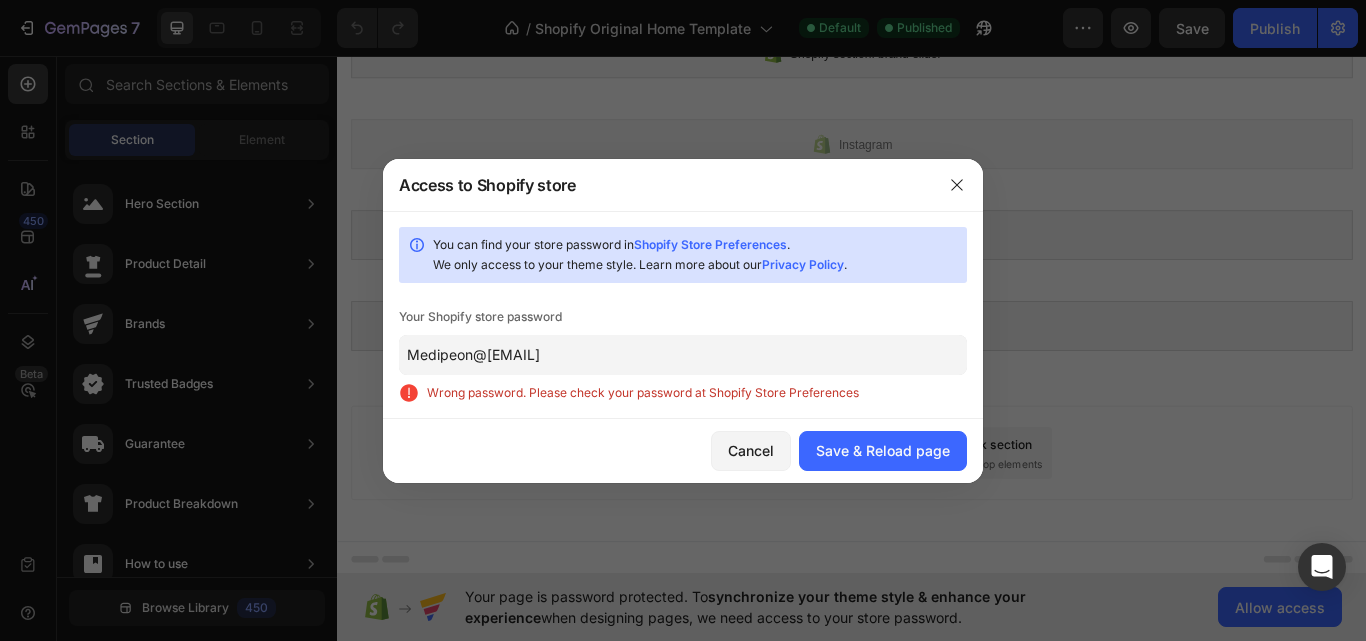 click on "Medipeon@[EMAIL]" 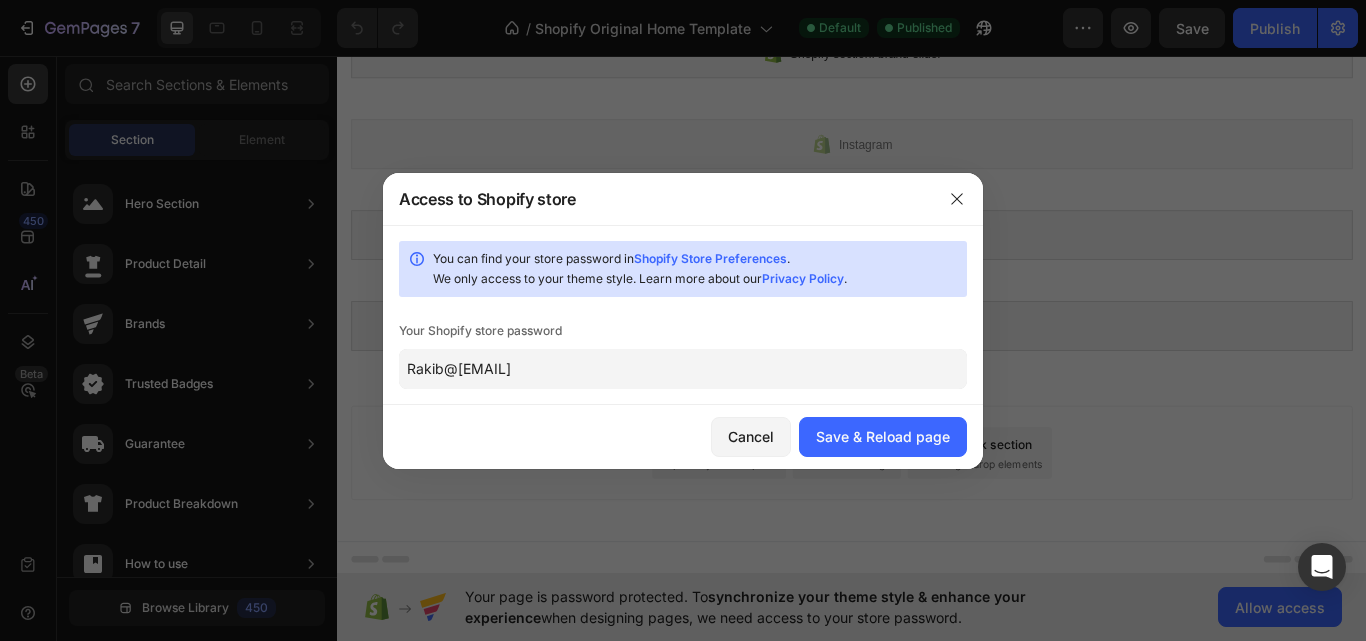 type on "Rakib@[EMAIL]" 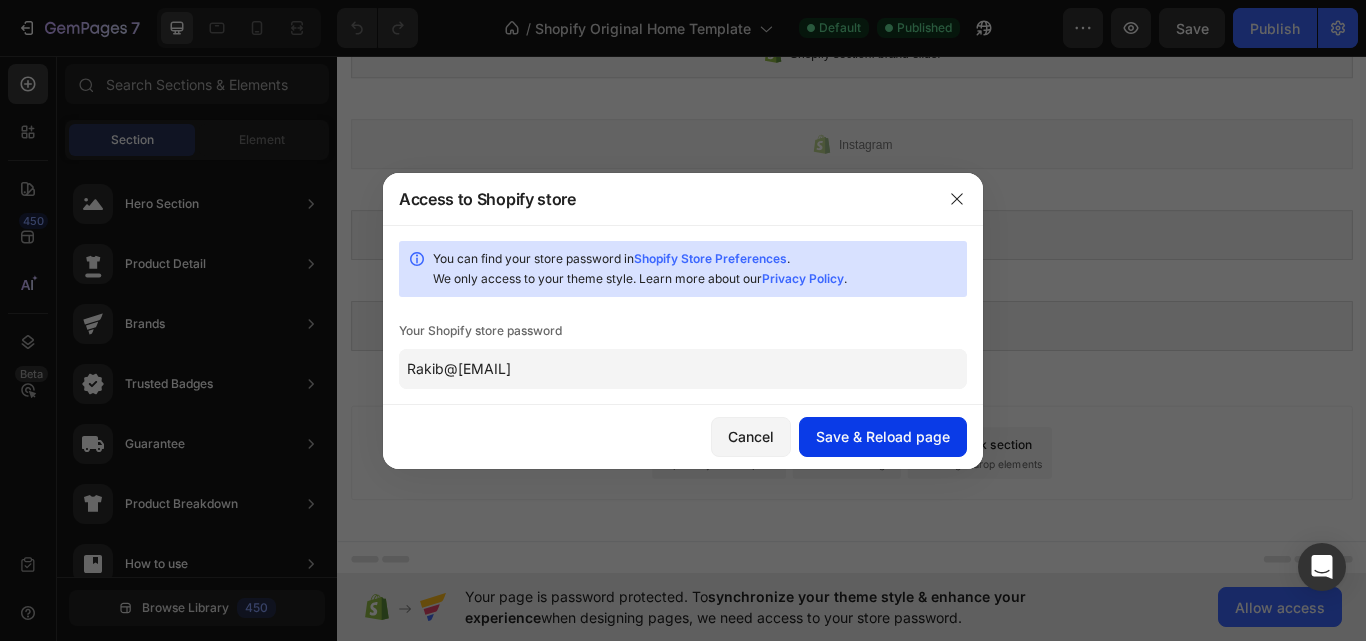 click on "Save & Reload page" at bounding box center (883, 436) 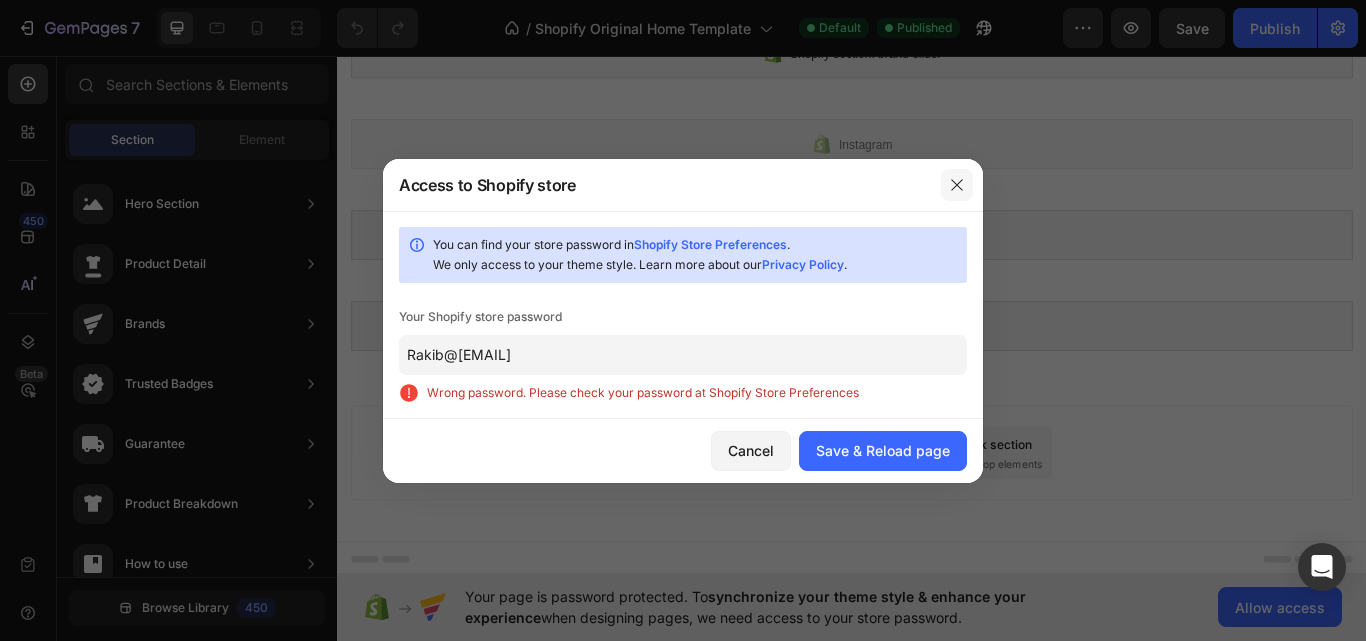 drag, startPoint x: 949, startPoint y: 198, endPoint x: 967, endPoint y: 195, distance: 18.248287 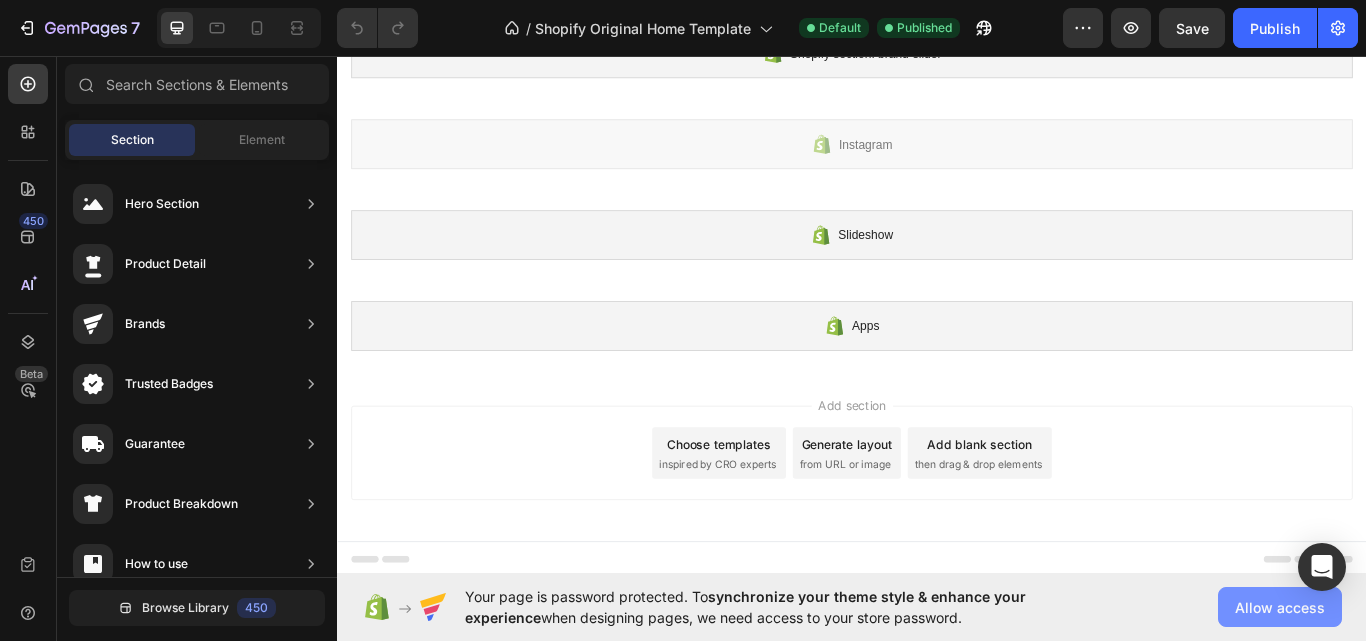 click on "Allow access" 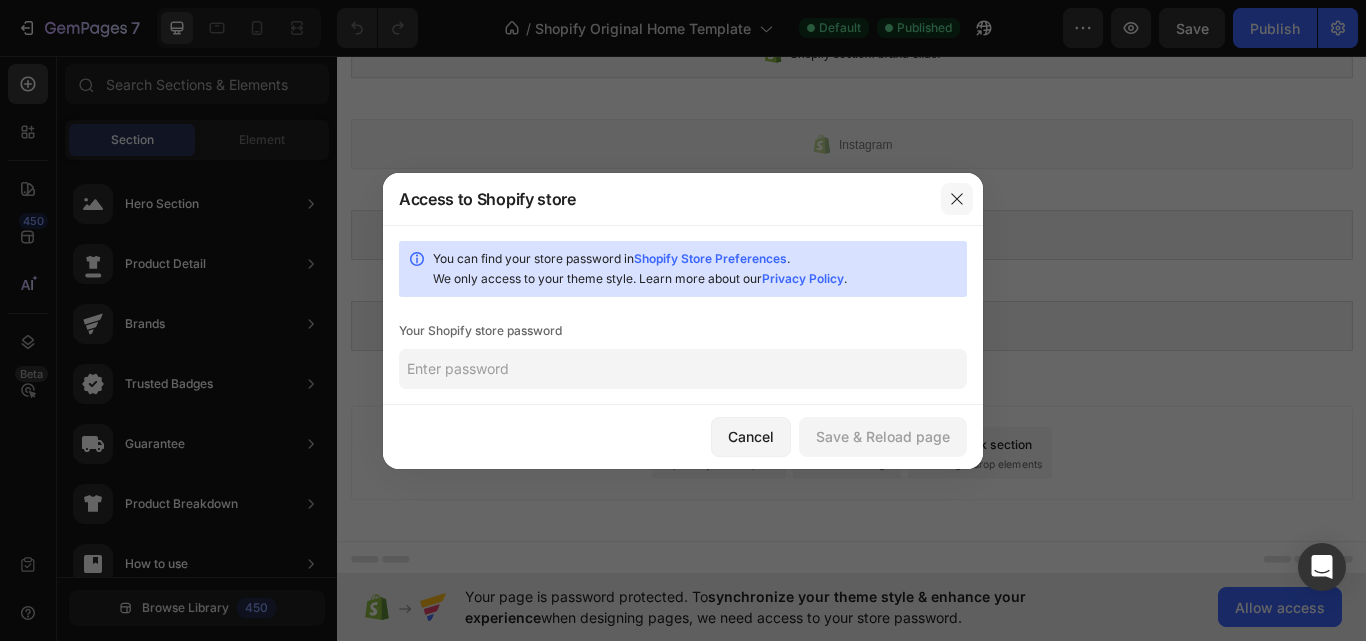 click at bounding box center (957, 199) 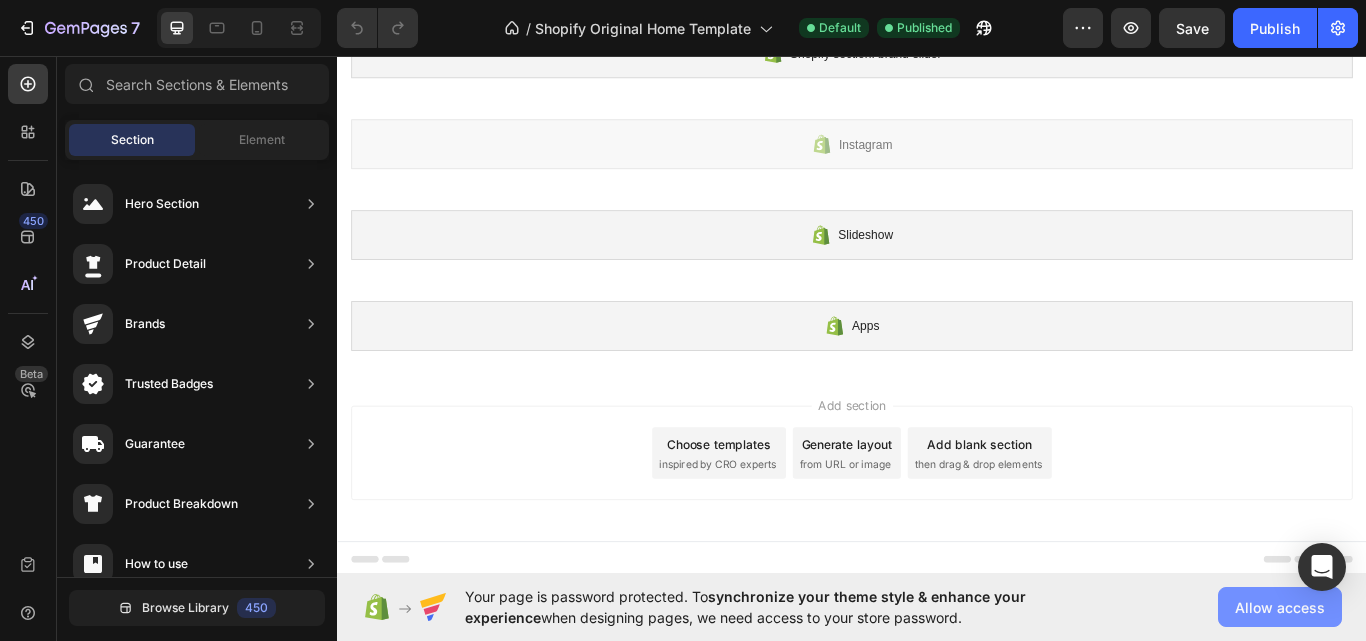 click on "Allow access" at bounding box center [1280, 607] 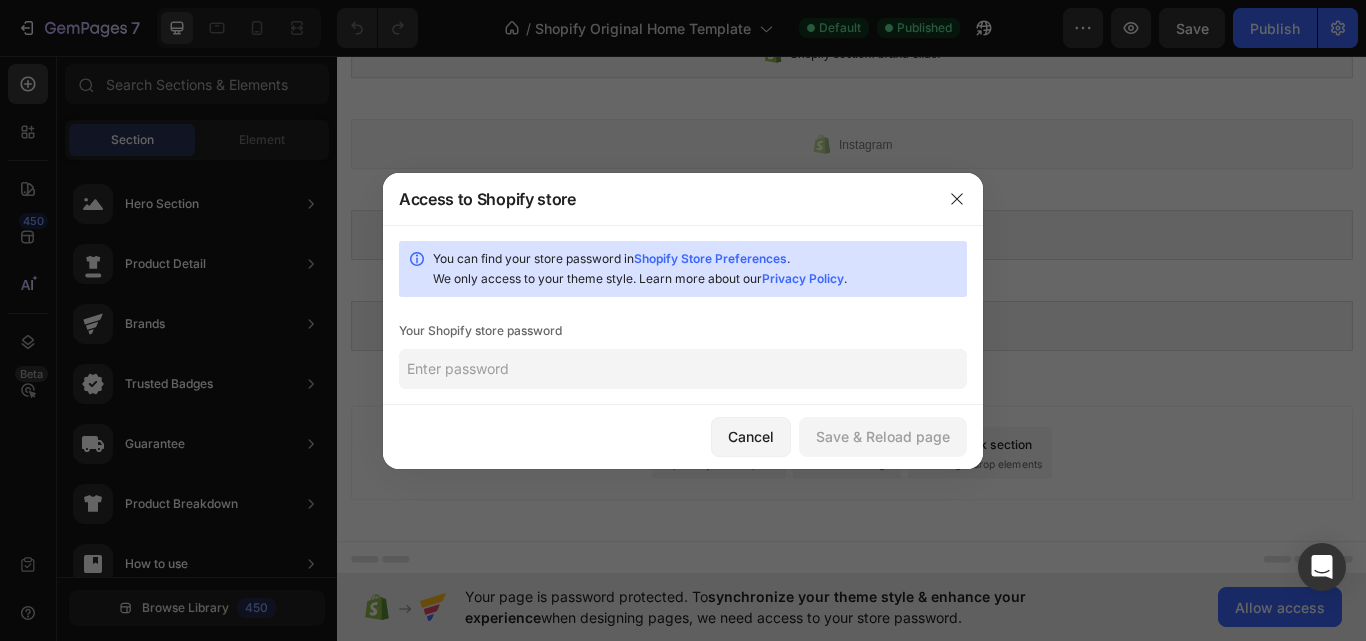 click 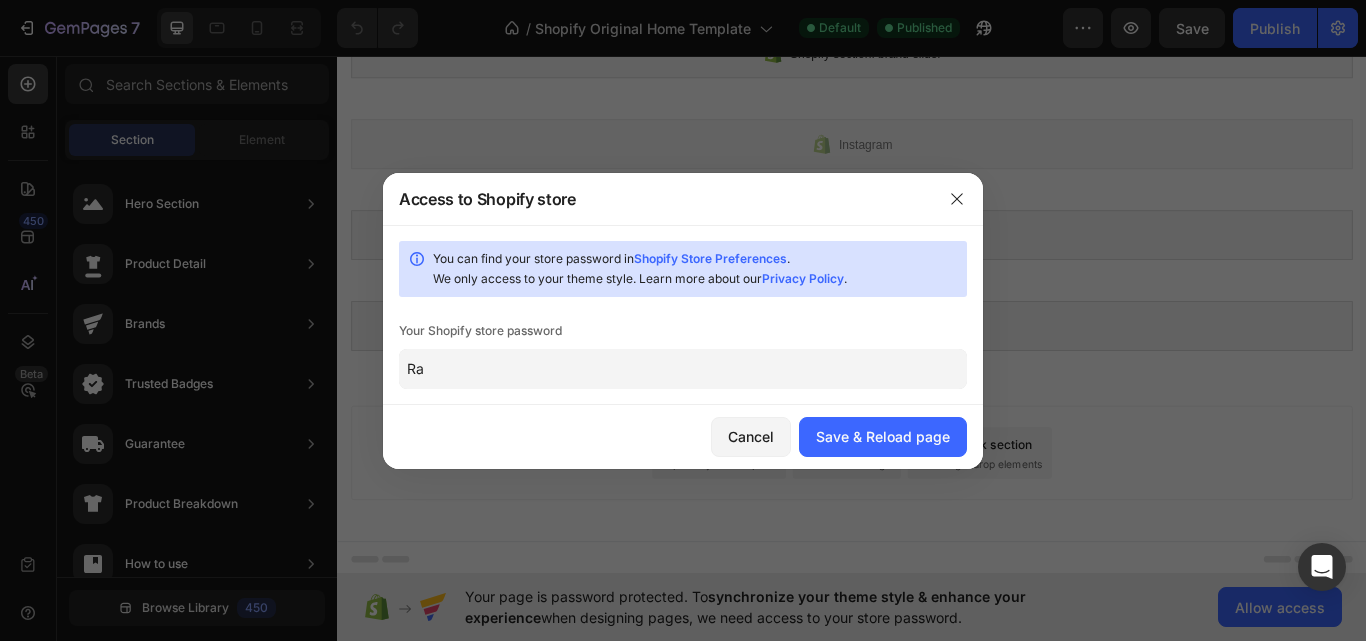 type on "R" 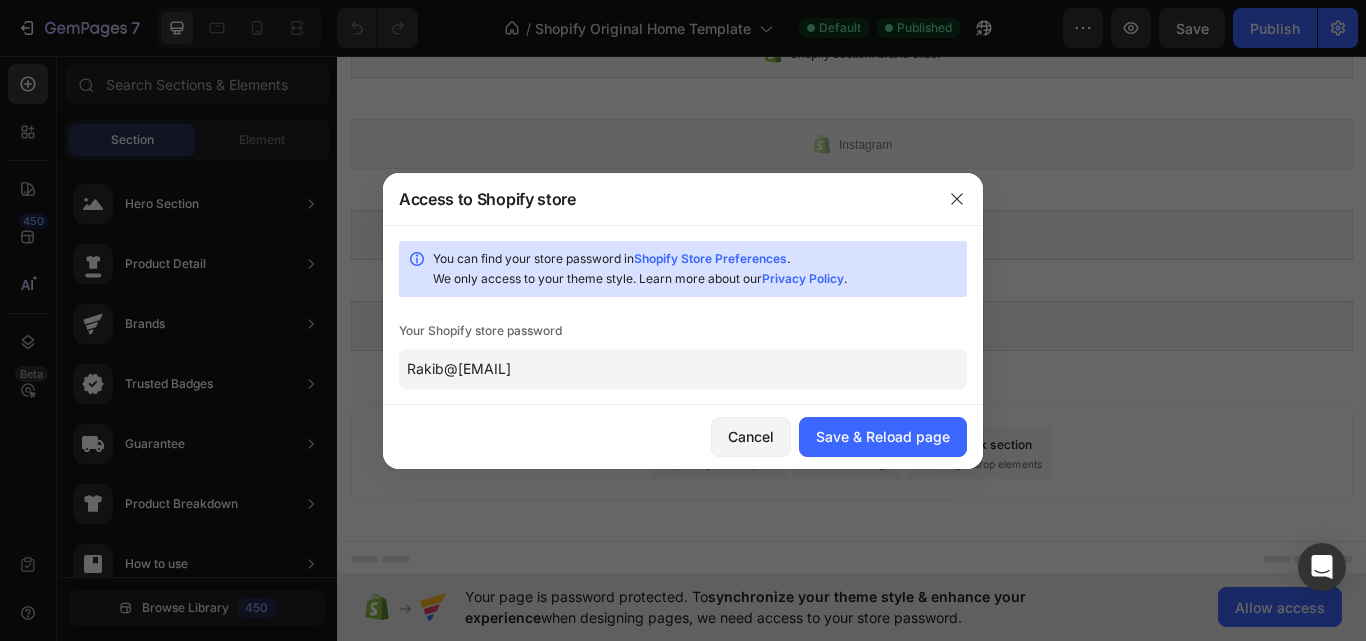 type on "Rakib@[EMAIL]" 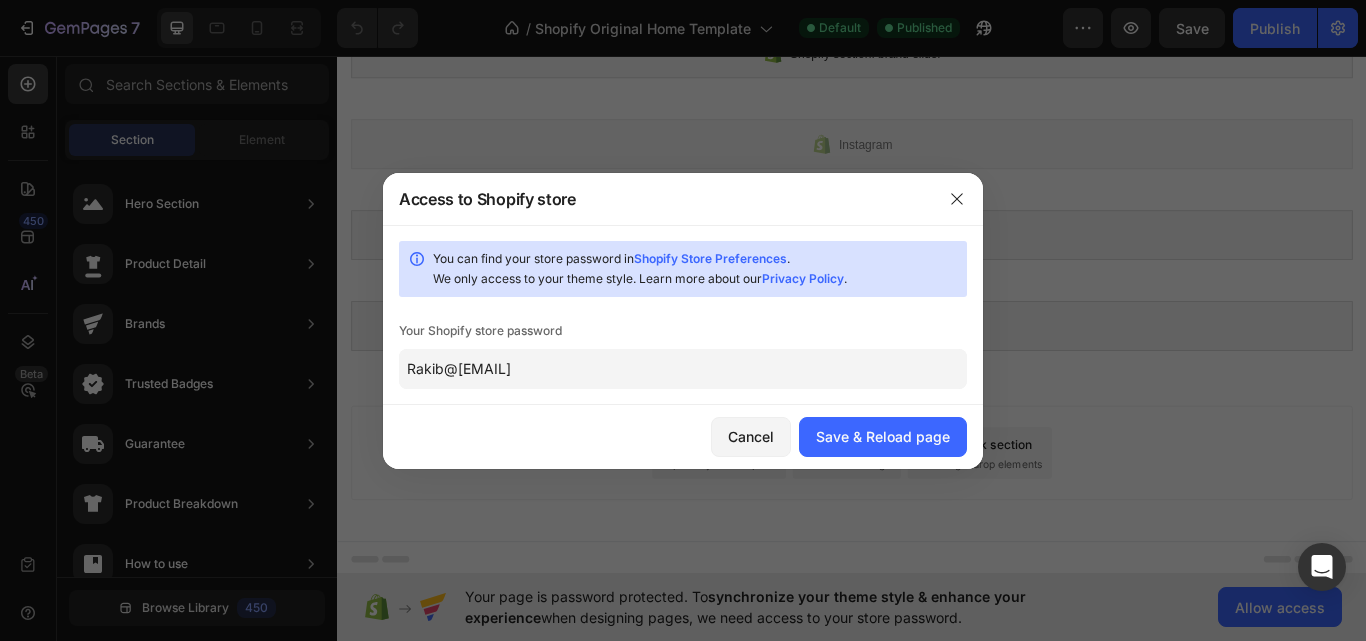 click on "Cancel Save & Reload page" at bounding box center (683, 437) 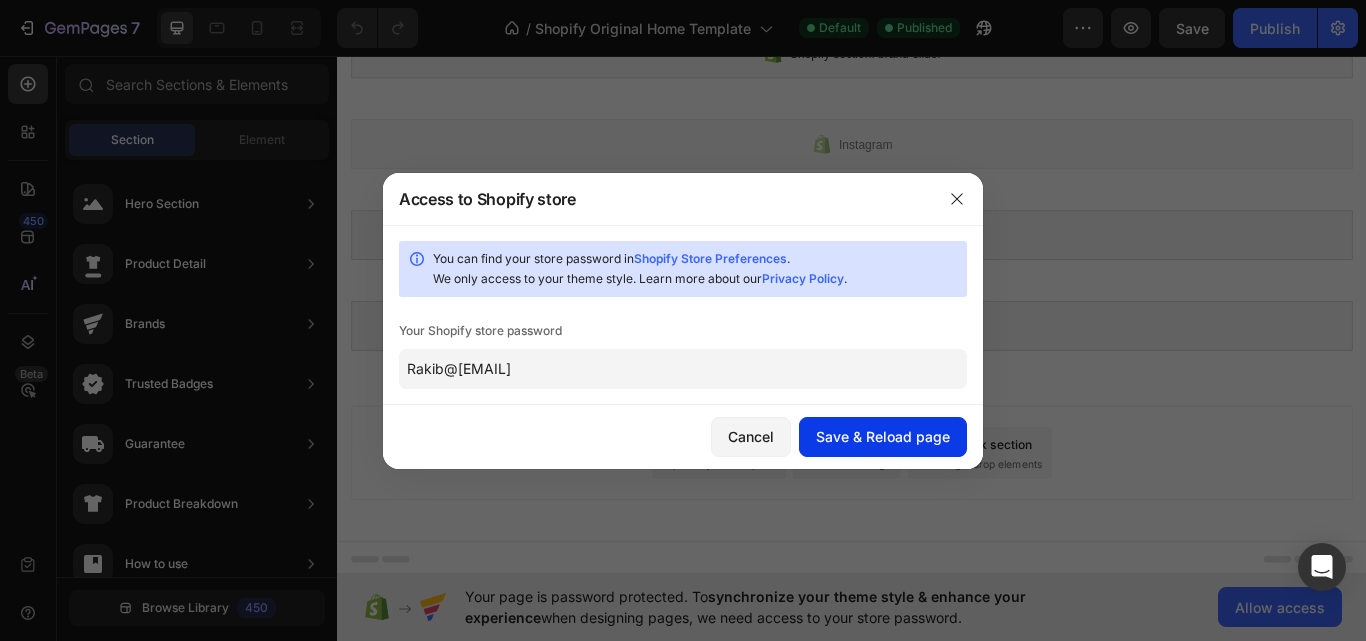 click on "Save & Reload page" at bounding box center [883, 436] 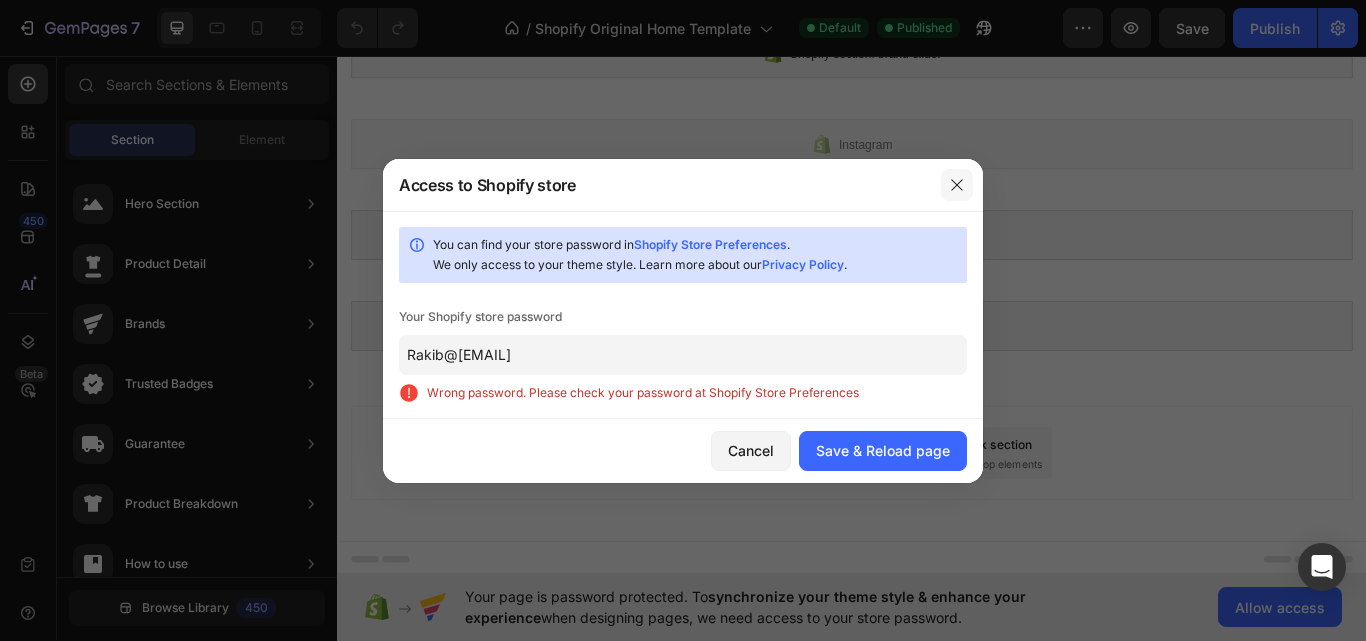 click 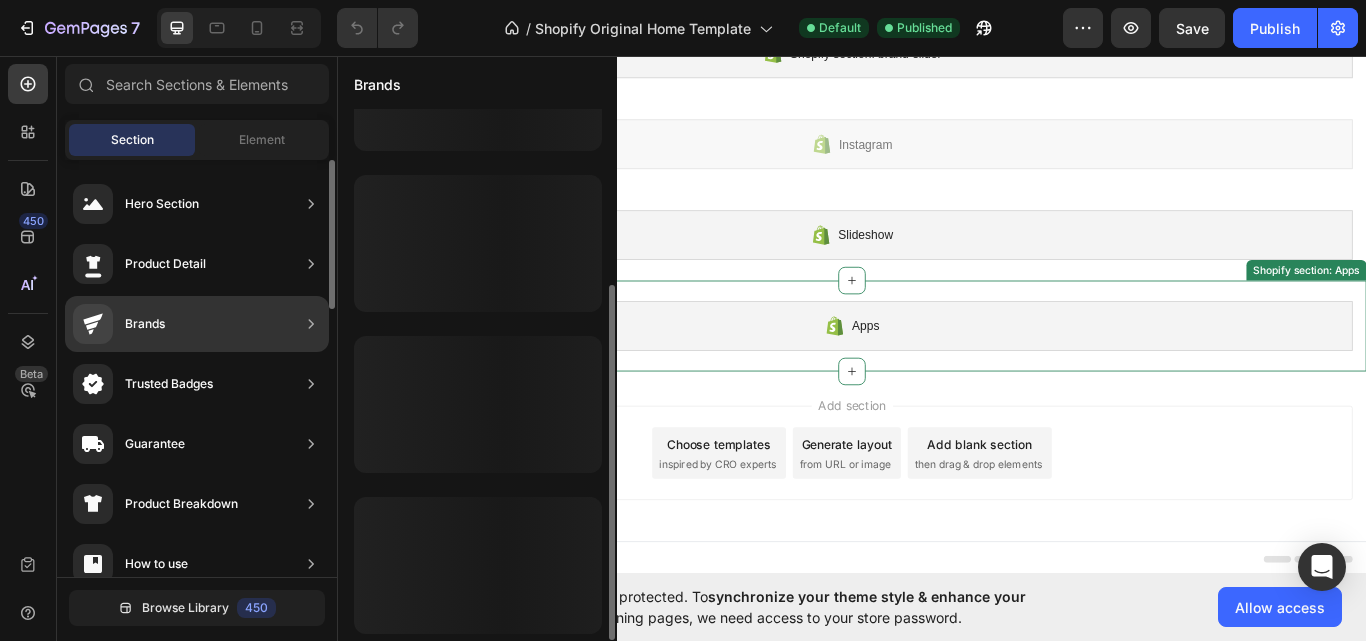 scroll, scrollTop: 262, scrollLeft: 0, axis: vertical 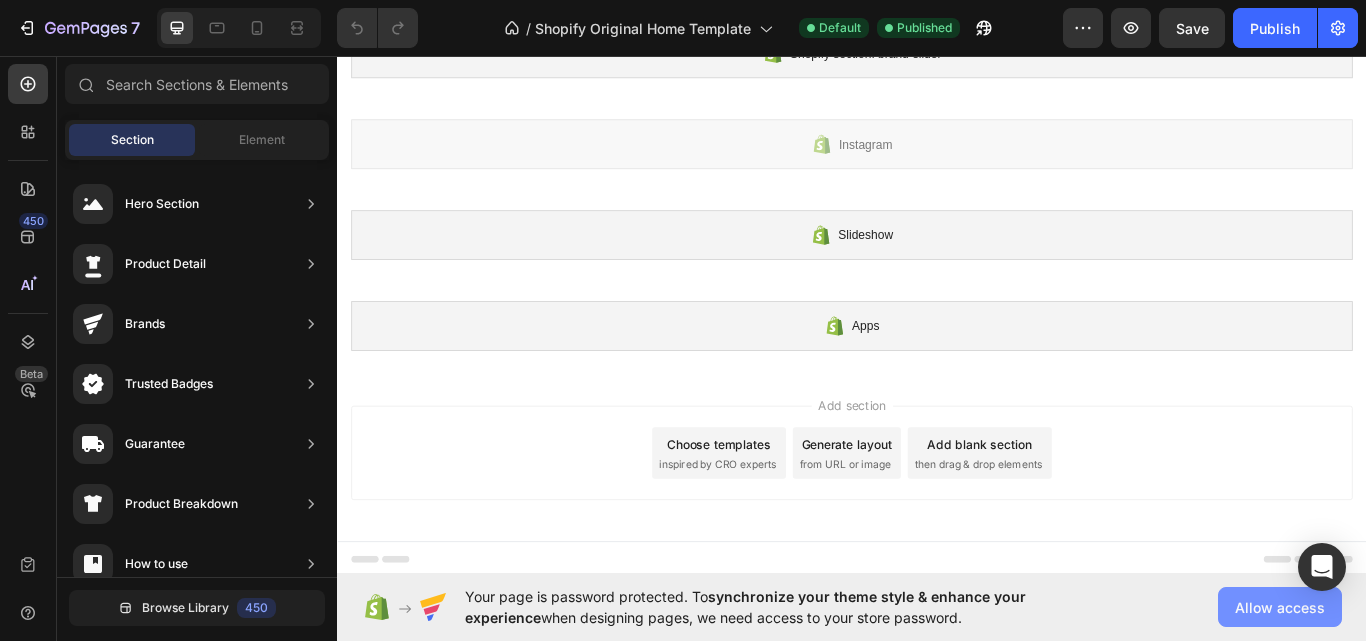 click on "Allow access" 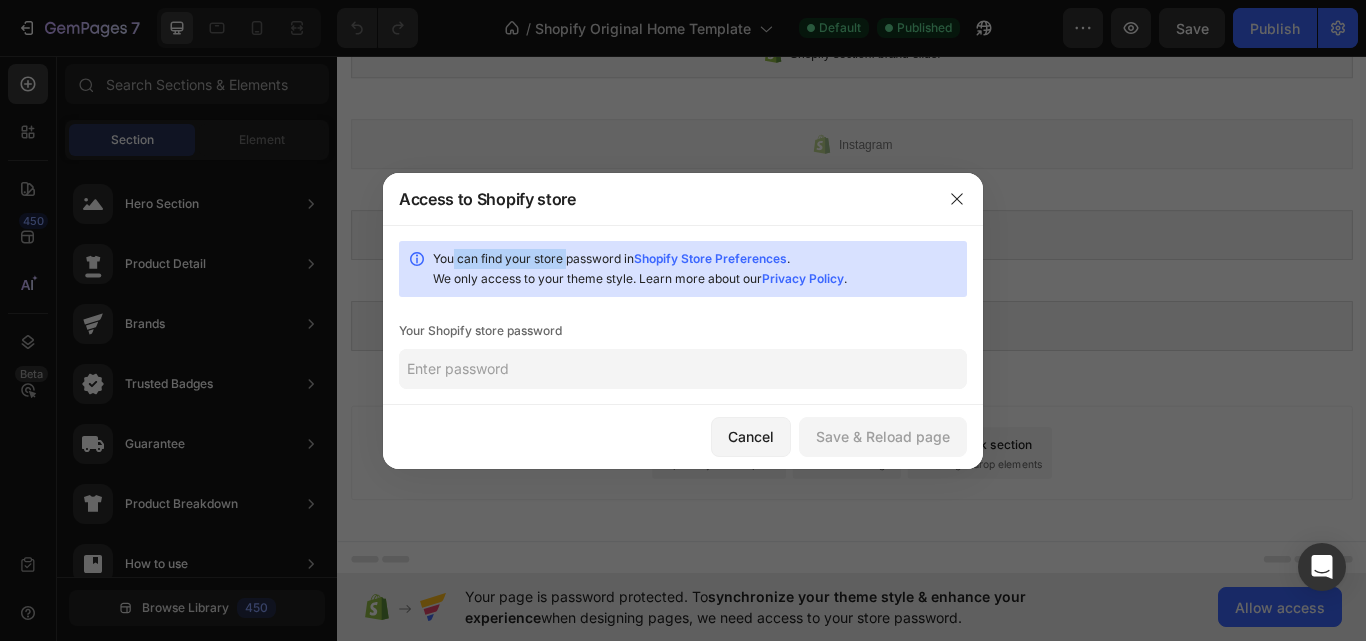 drag, startPoint x: 446, startPoint y: 262, endPoint x: 554, endPoint y: 260, distance: 108.01852 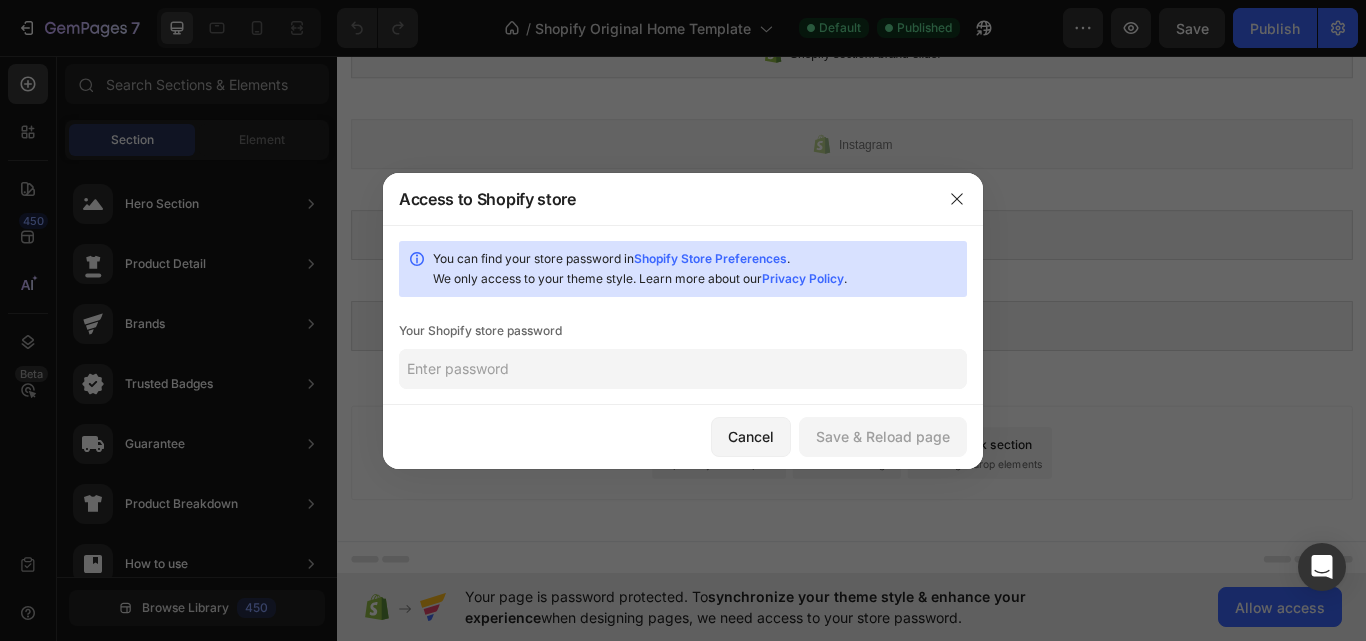 drag, startPoint x: 830, startPoint y: 256, endPoint x: 762, endPoint y: 260, distance: 68.117546 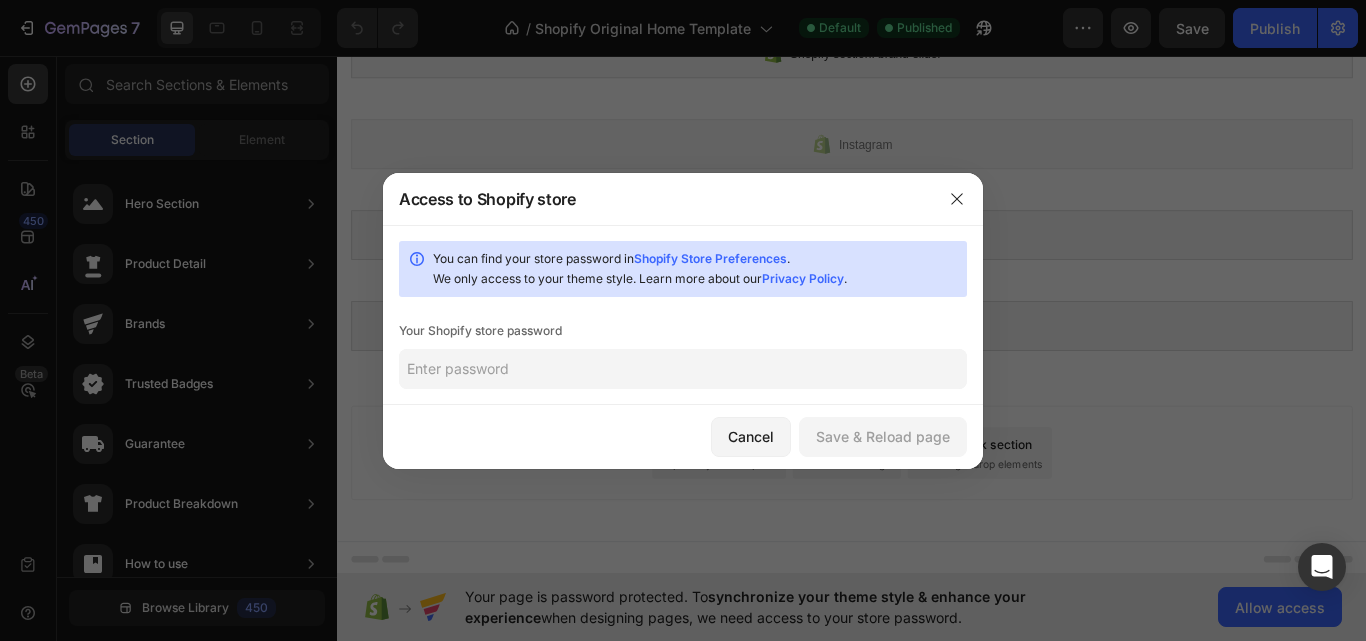 drag, startPoint x: 750, startPoint y: 445, endPoint x: 953, endPoint y: 535, distance: 222.0563 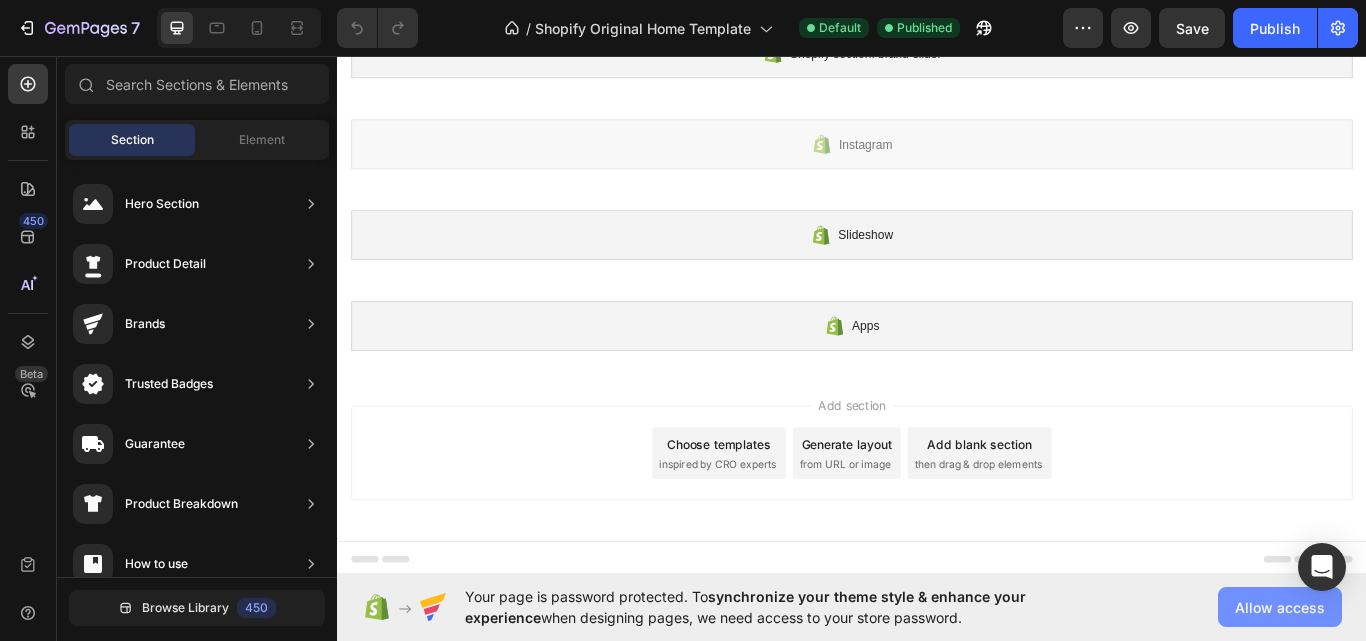 click on "Allow access" 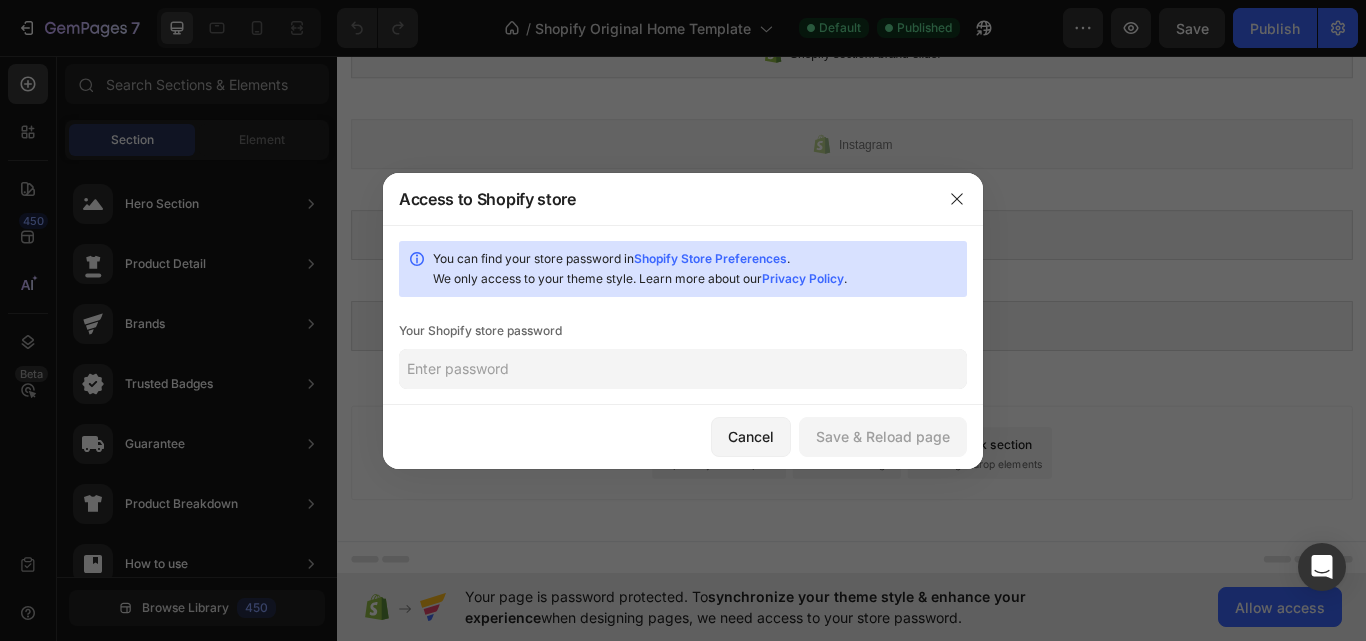click 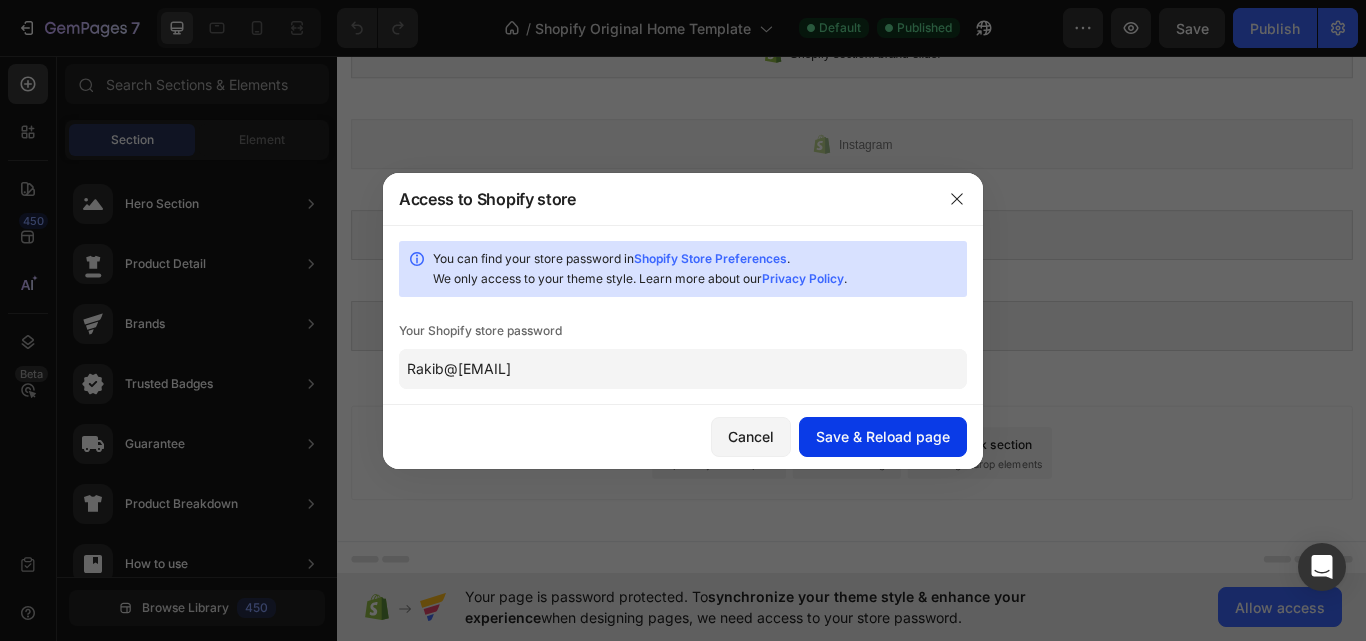 type on "Rakib@[EMAIL]" 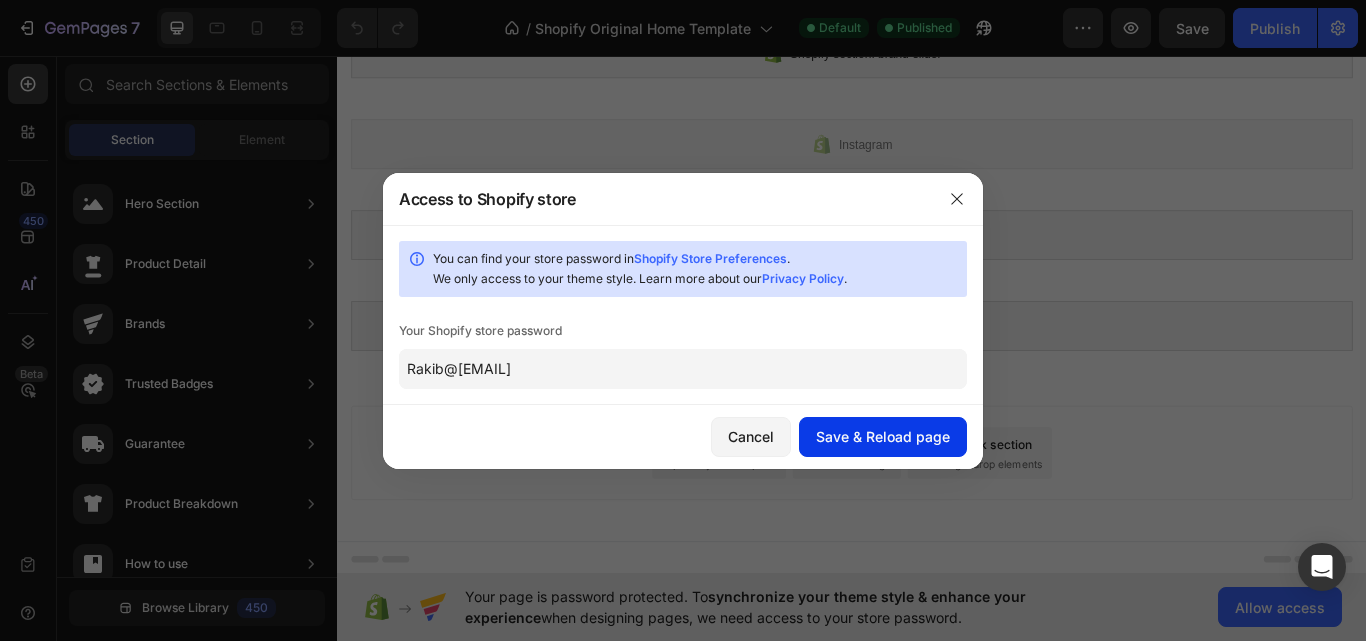 click on "Save & Reload page" at bounding box center (883, 436) 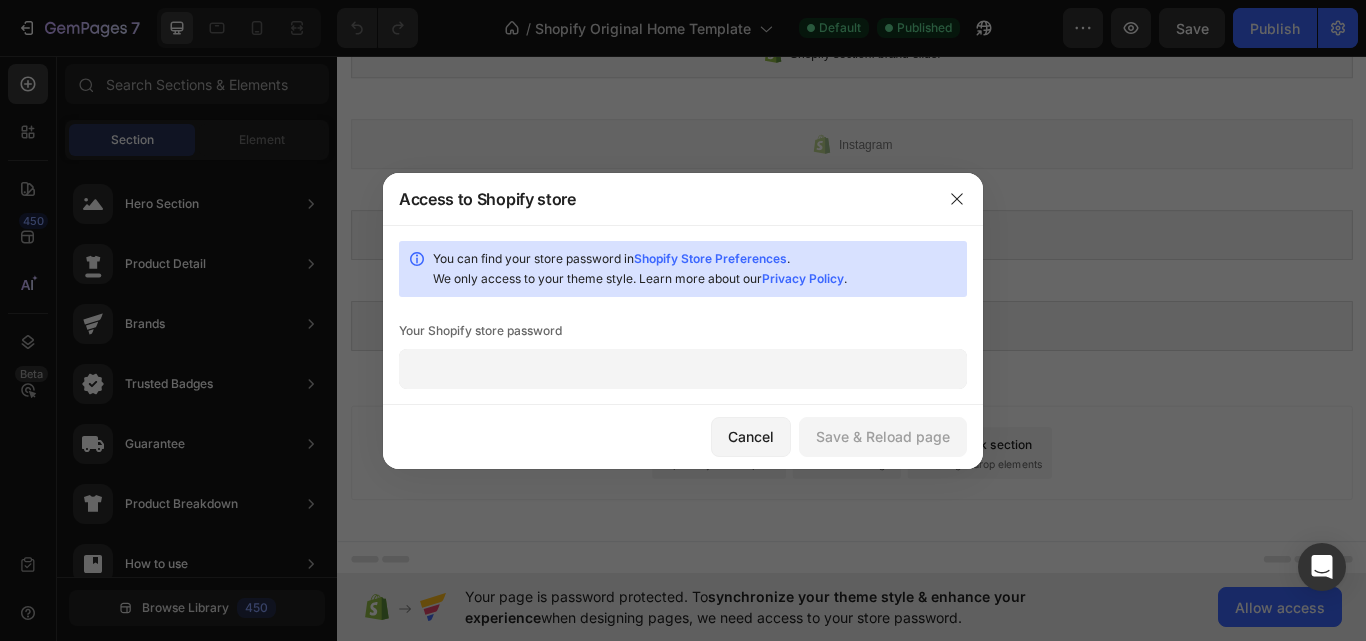 click 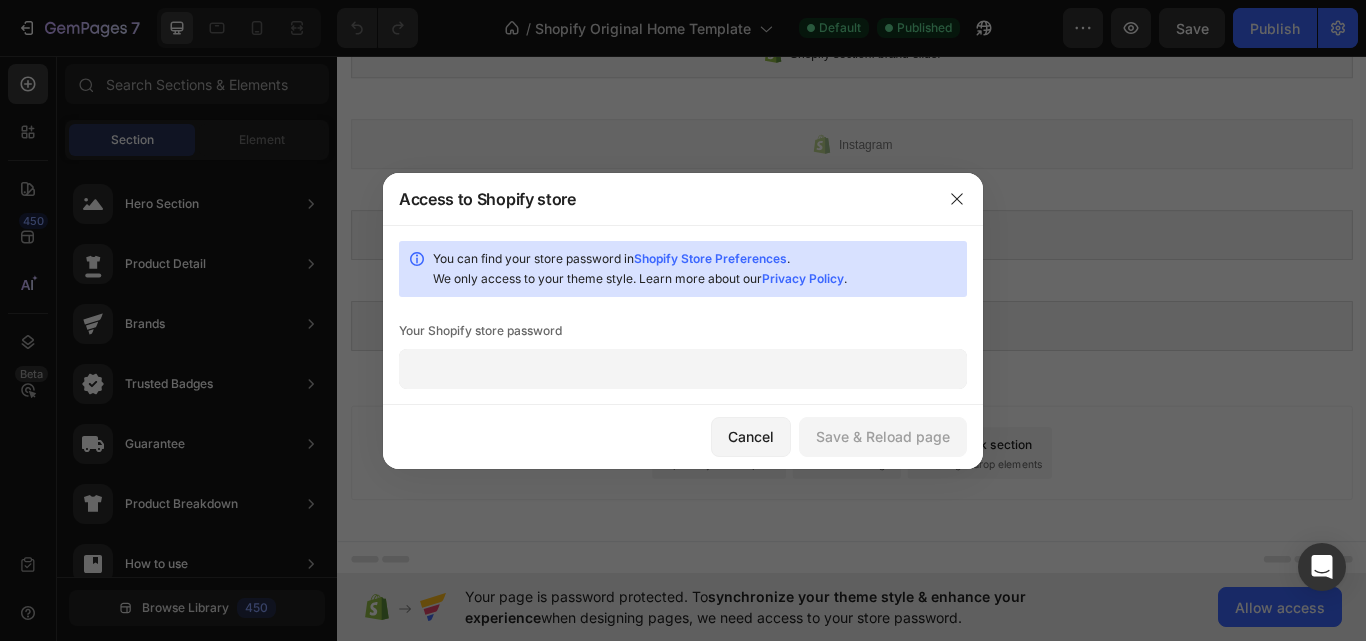paste on "Subcollection" 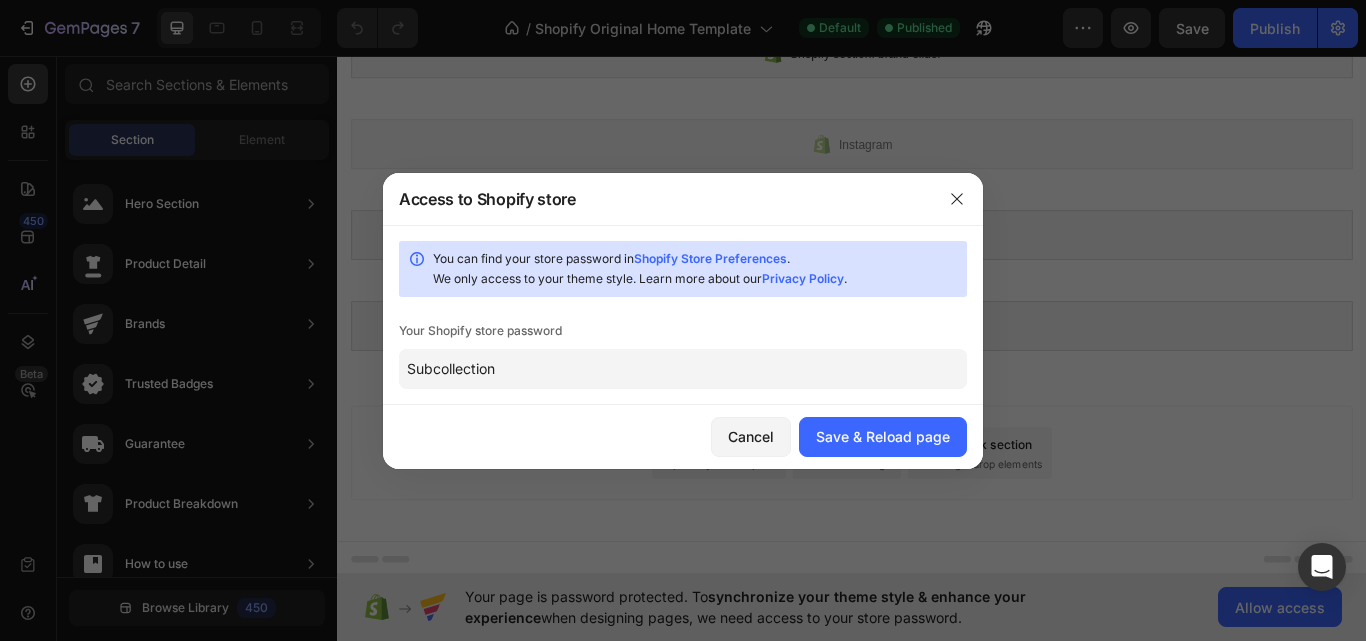 drag, startPoint x: 632, startPoint y: 373, endPoint x: 278, endPoint y: 379, distance: 354.05084 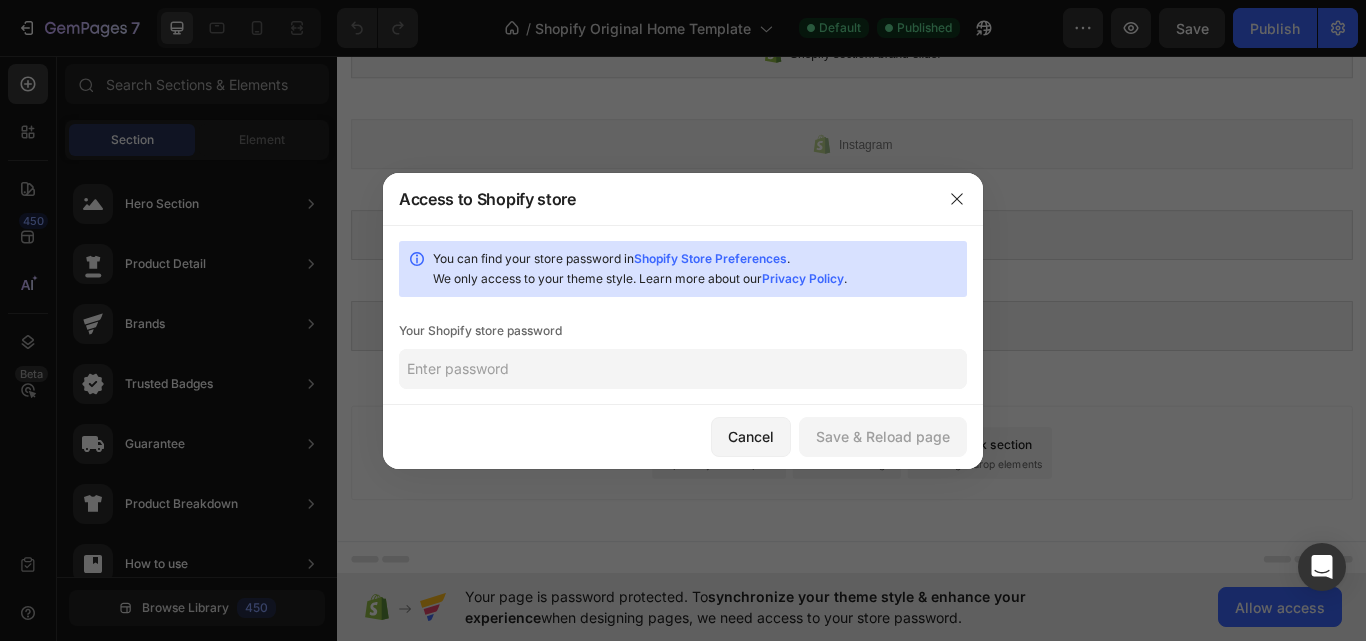 paste on "Medipeon@[EMAIL]" 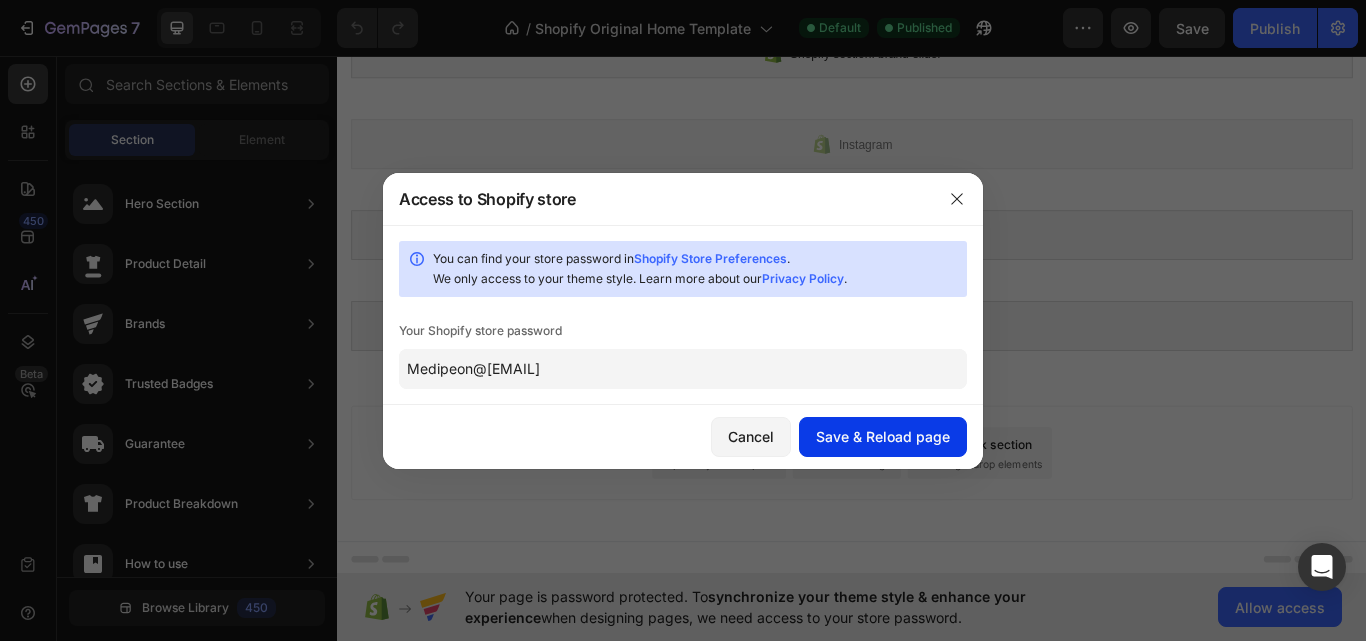 type on "Medipeon@[EMAIL]" 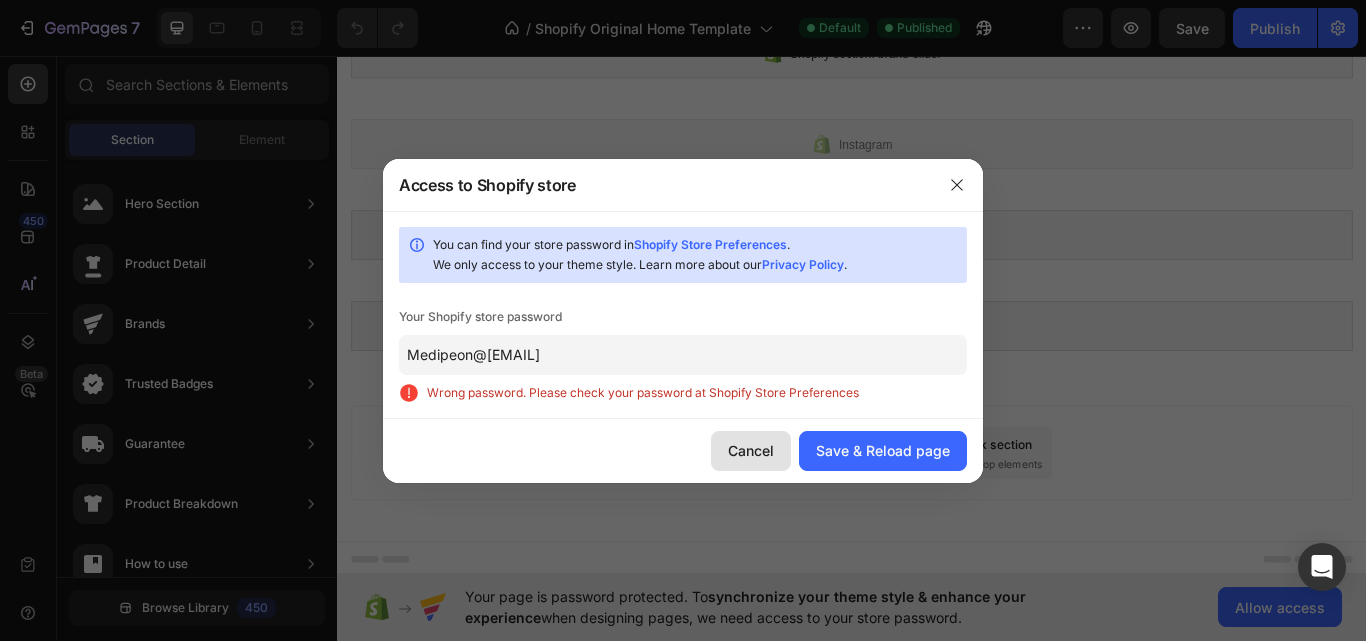 click on "Cancel" at bounding box center [751, 450] 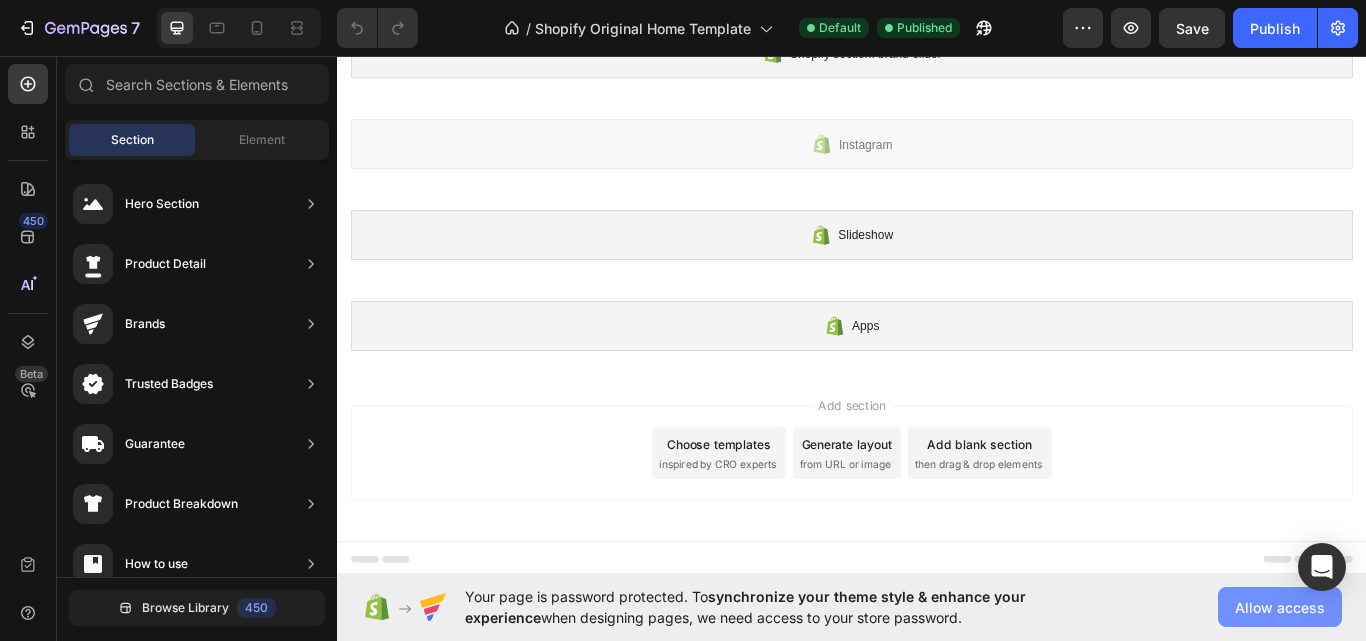 click on "Allow access" 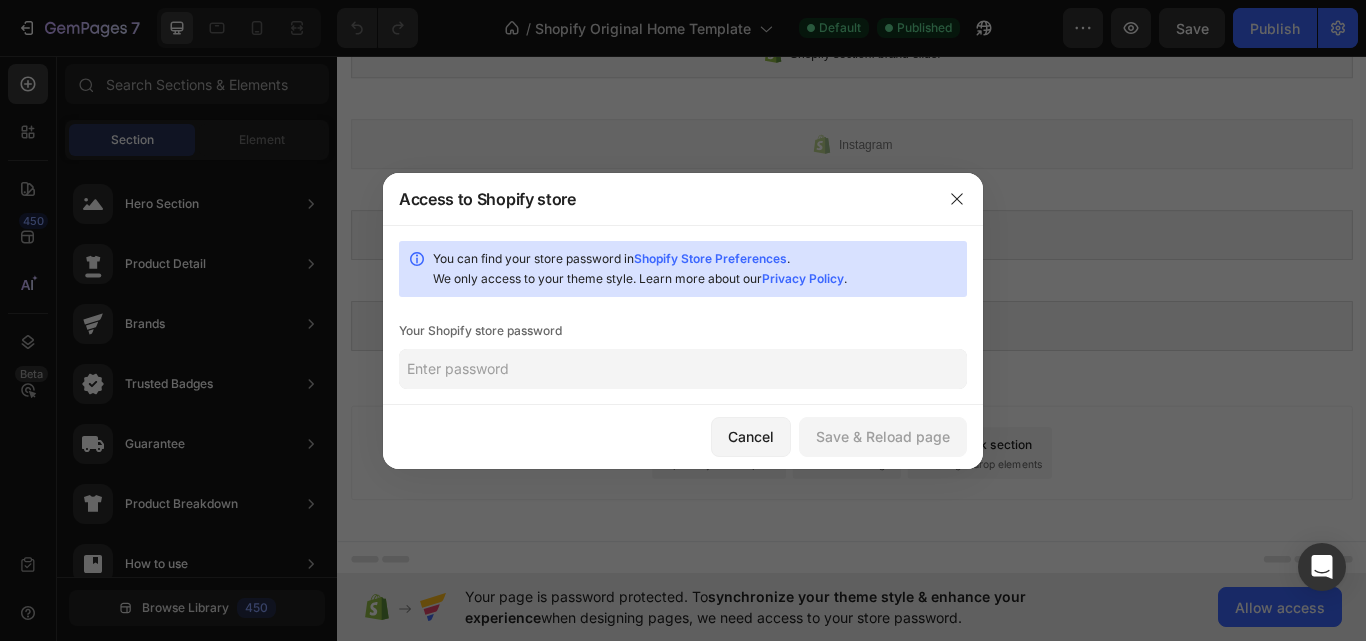 click 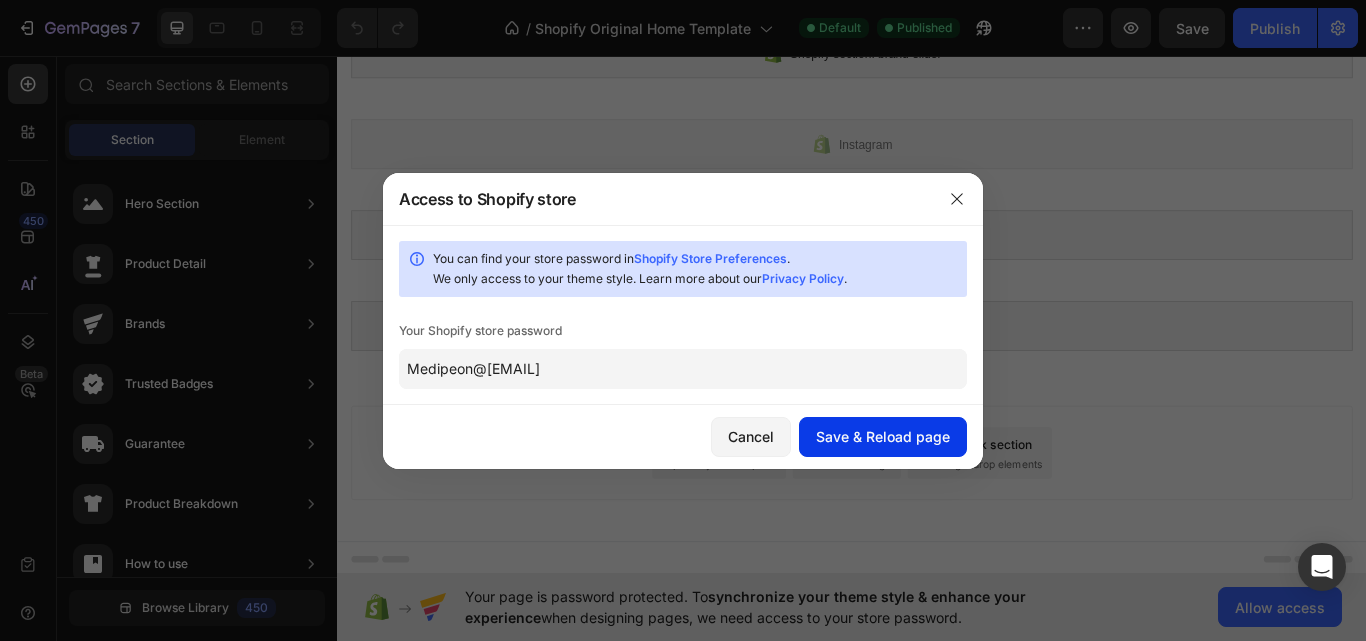 type on "Medipeon@[EMAIL]" 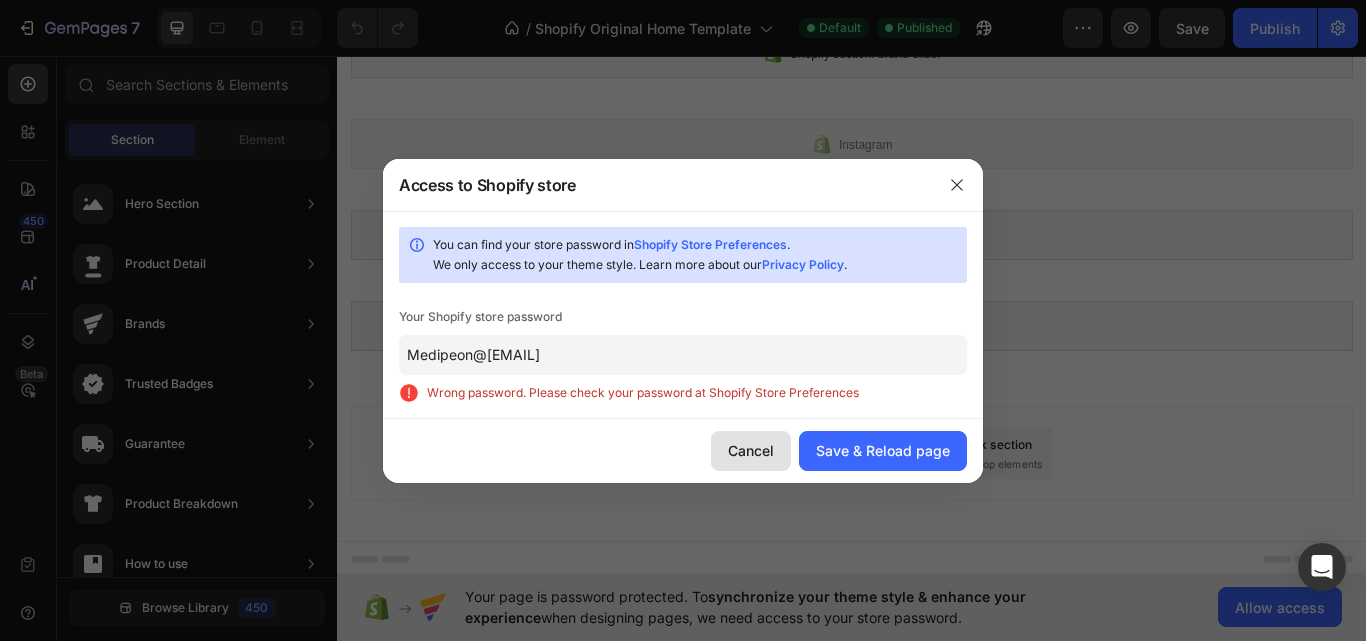 click on "Cancel" 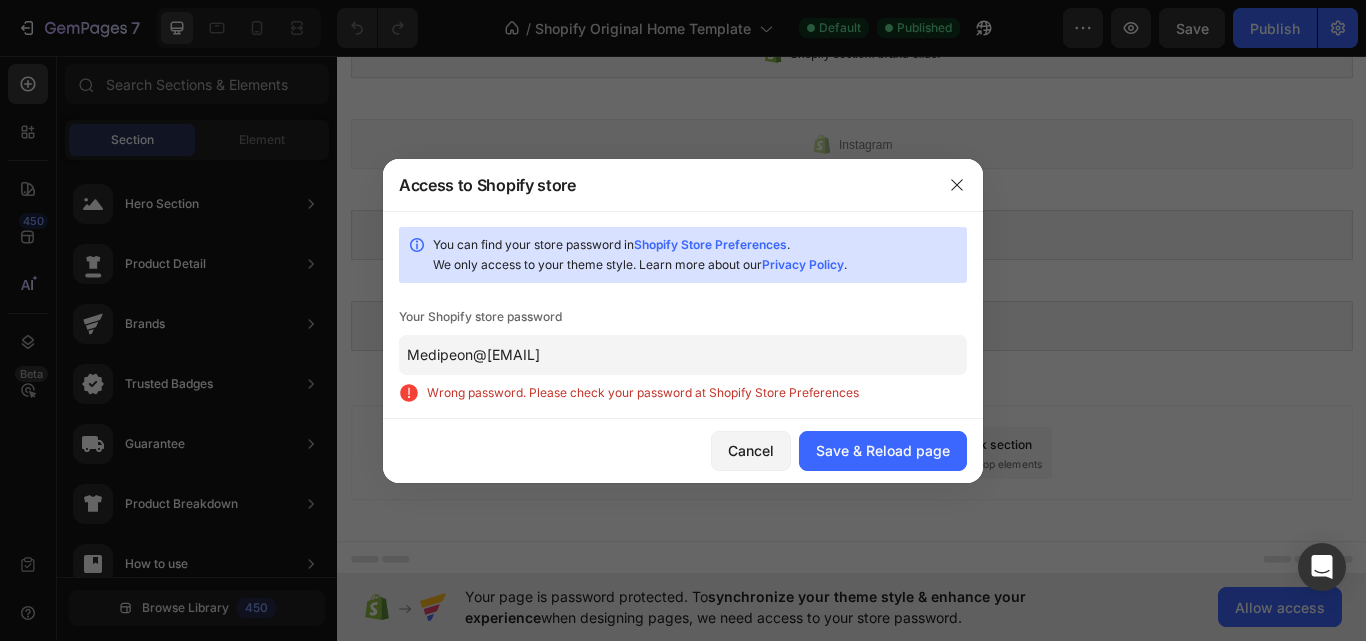 type 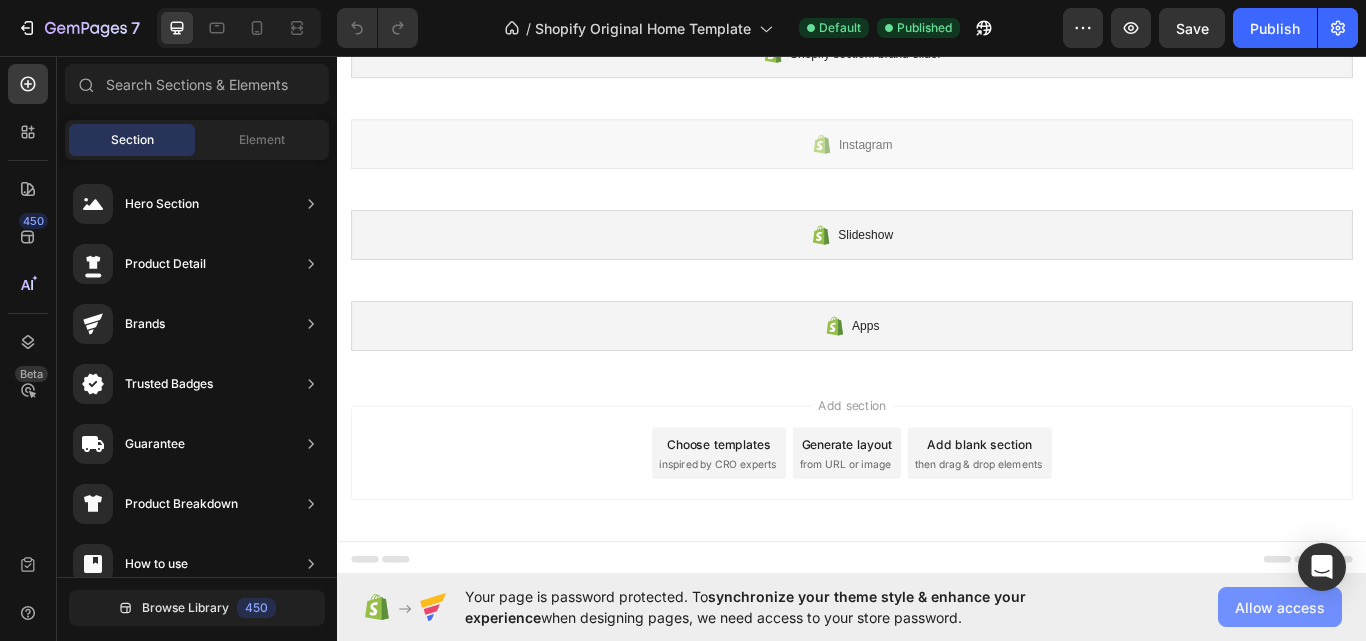 click on "Allow access" at bounding box center (1280, 607) 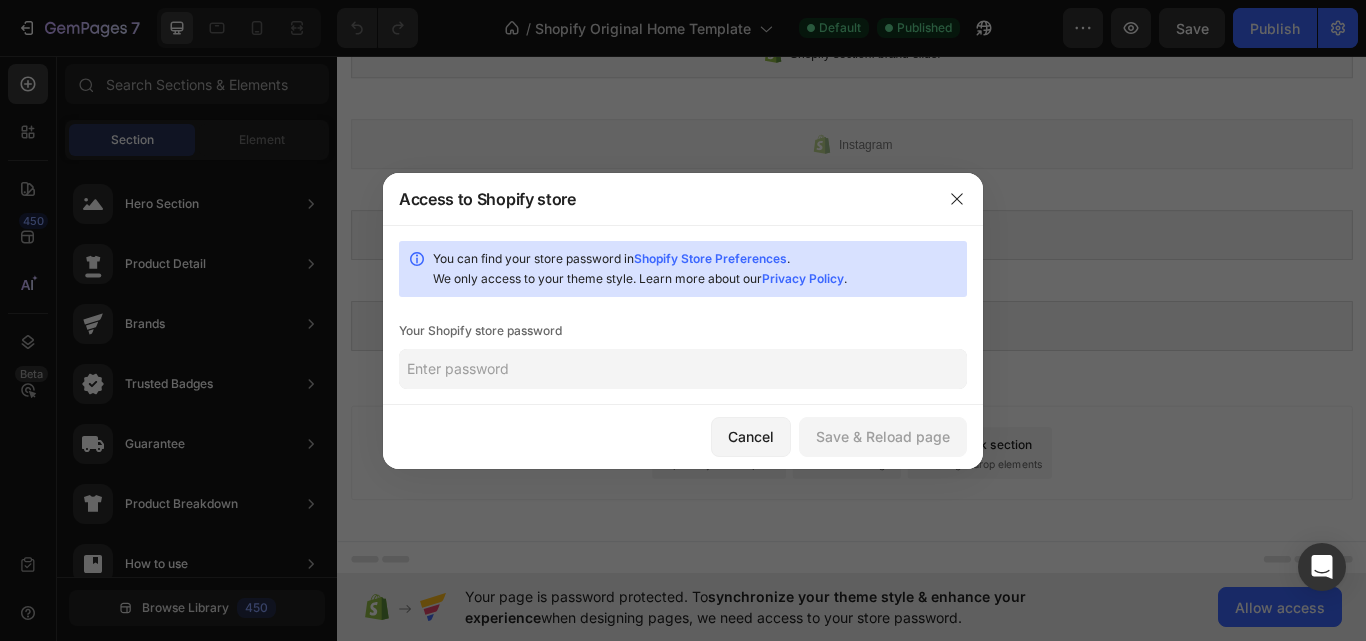 click 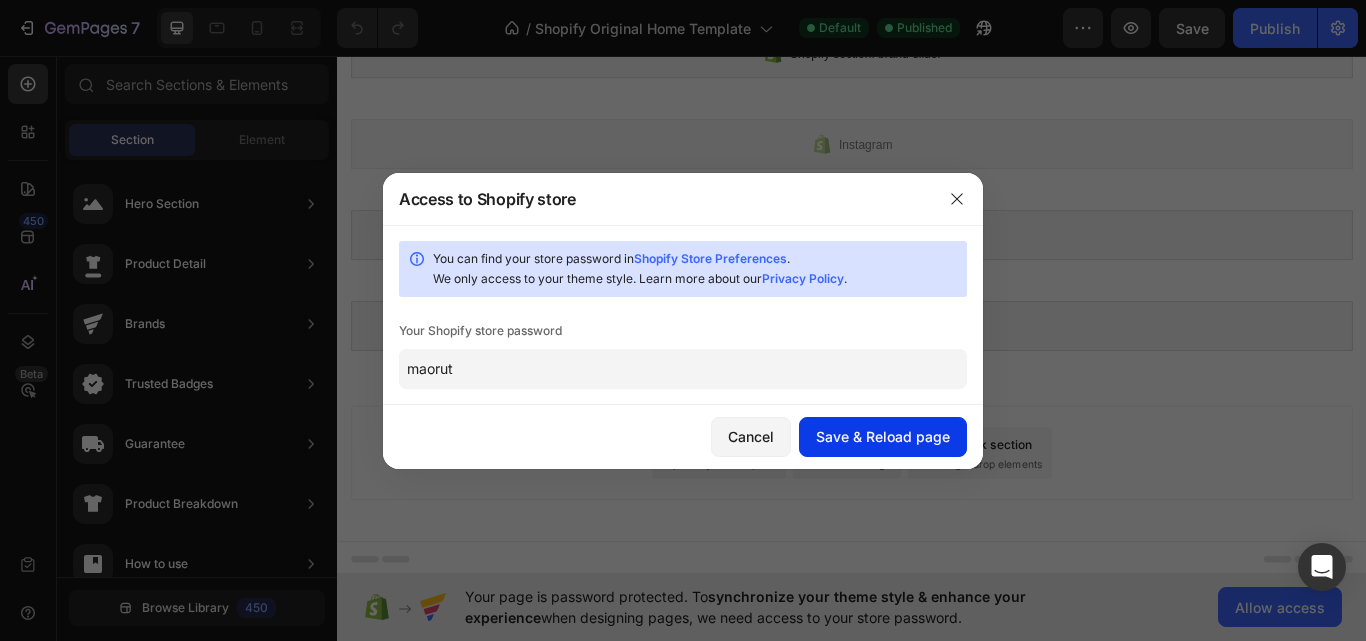 type on "maorut" 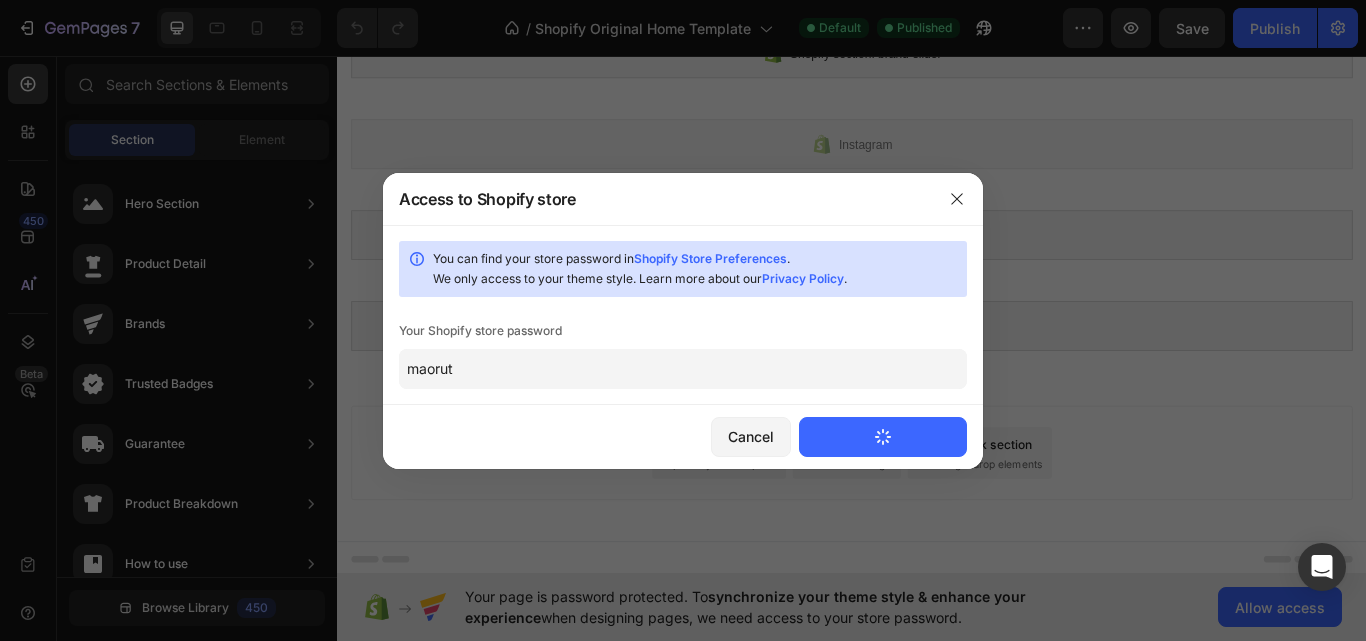 type 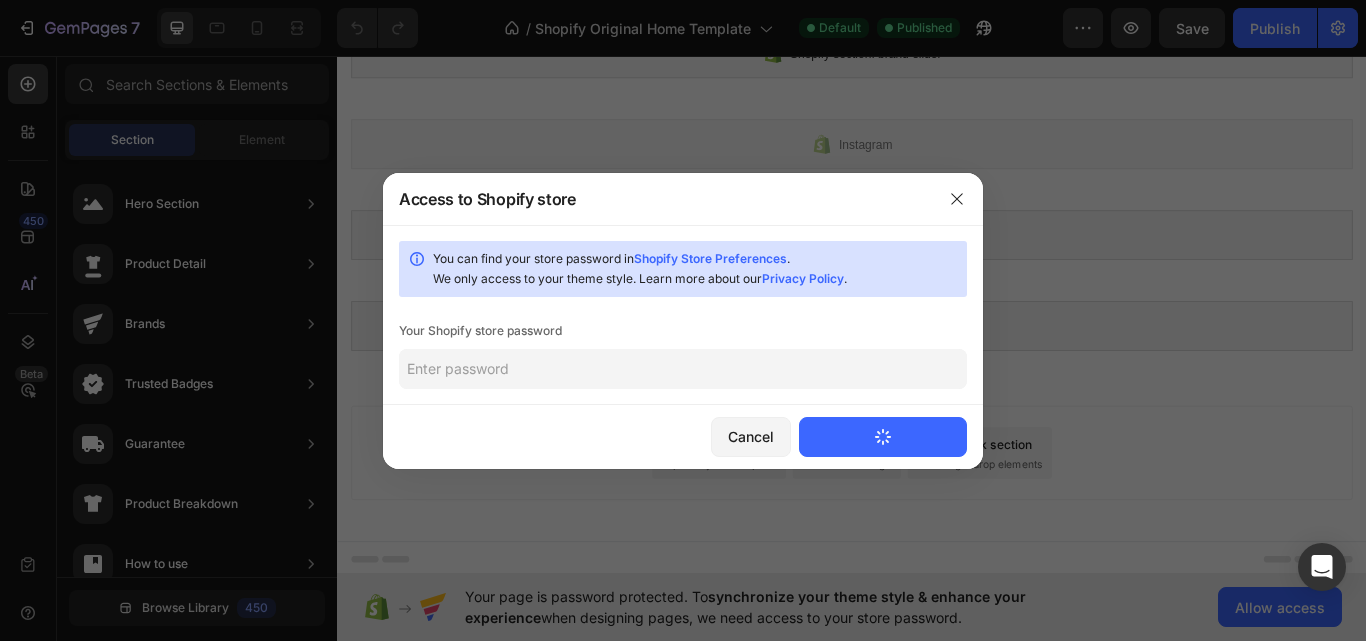 scroll, scrollTop: 1189, scrollLeft: 0, axis: vertical 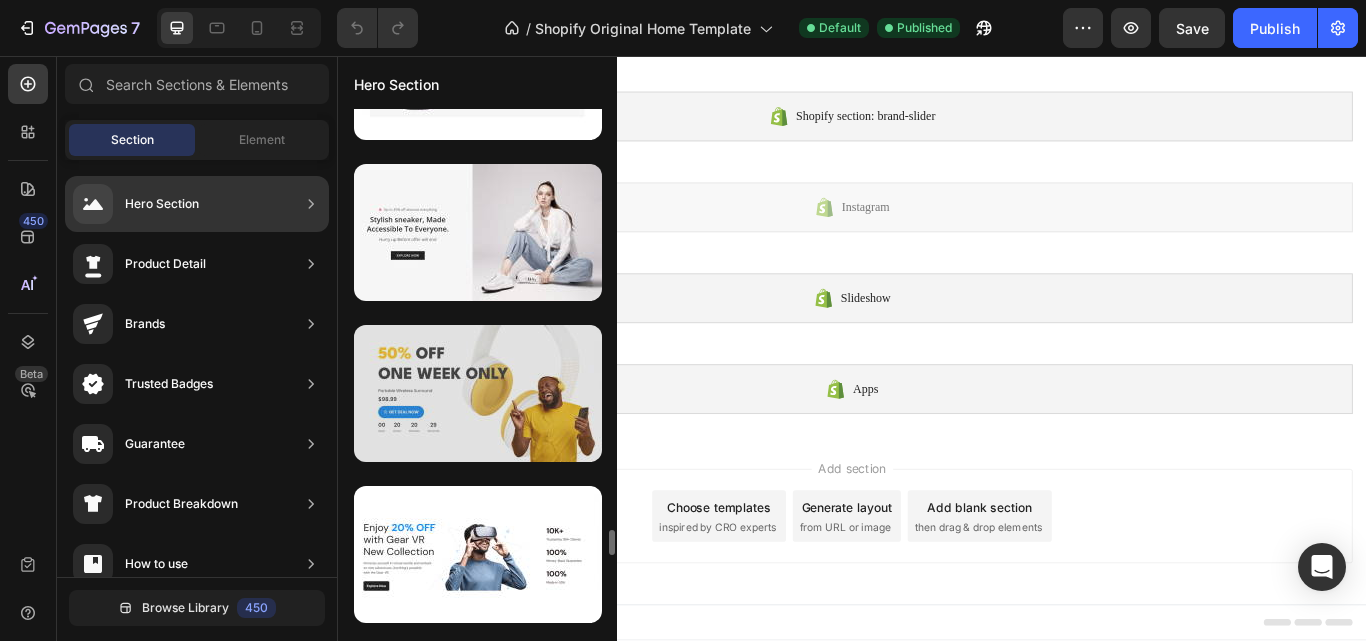 click at bounding box center (478, 393) 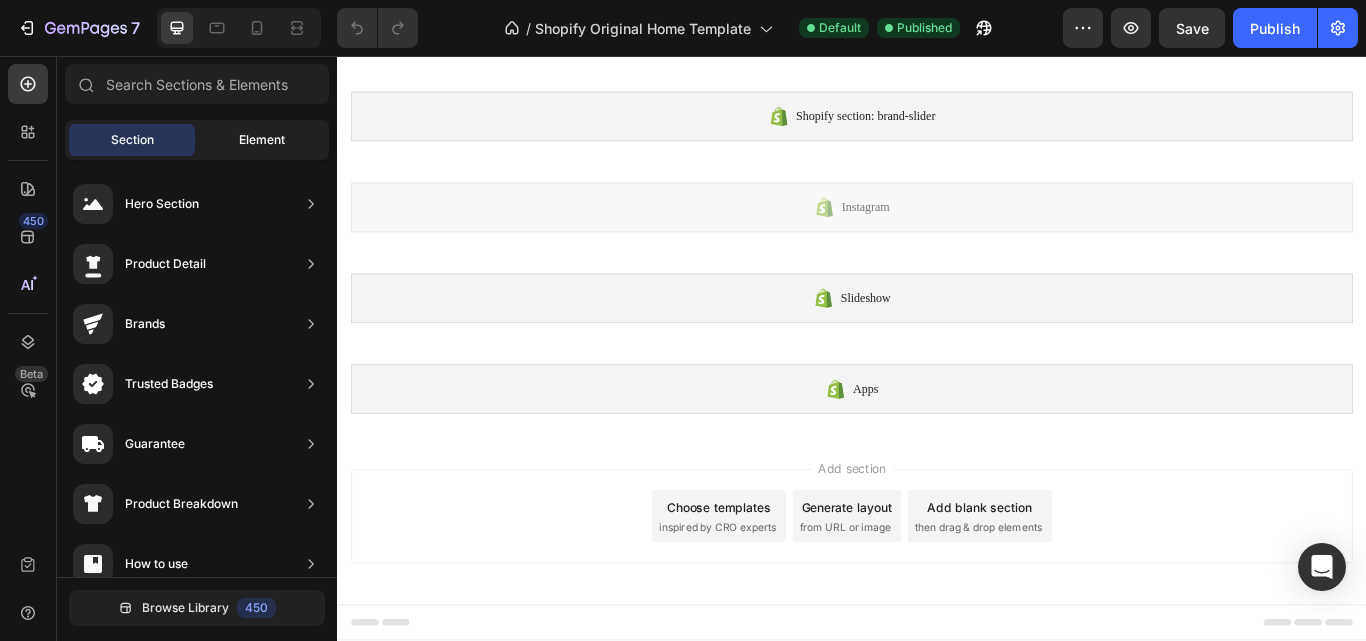 scroll, scrollTop: 0, scrollLeft: 0, axis: both 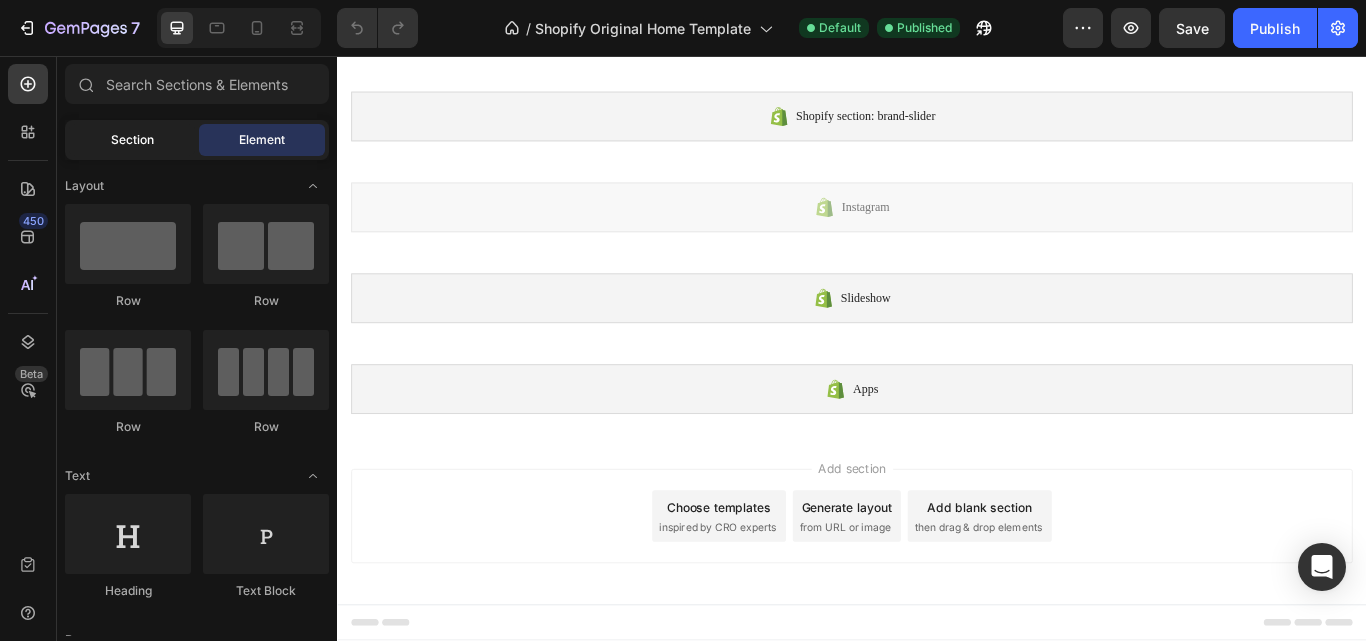 click on "Section" at bounding box center (132, 140) 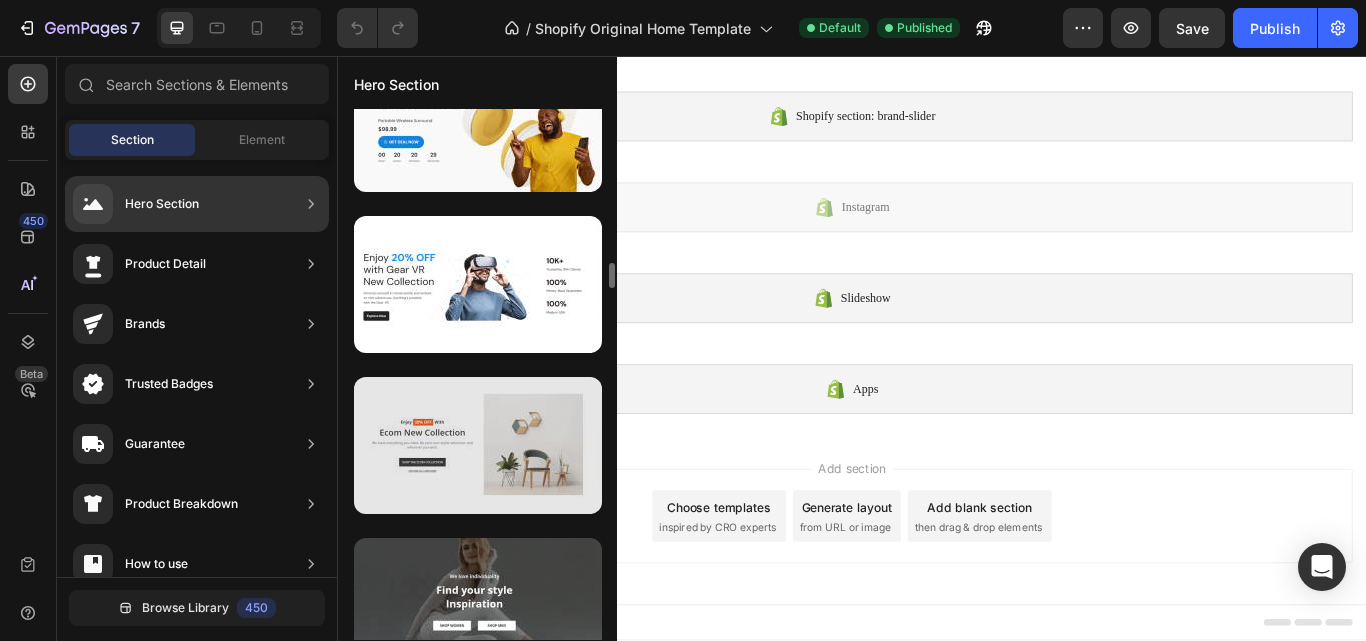 scroll, scrollTop: 8809, scrollLeft: 0, axis: vertical 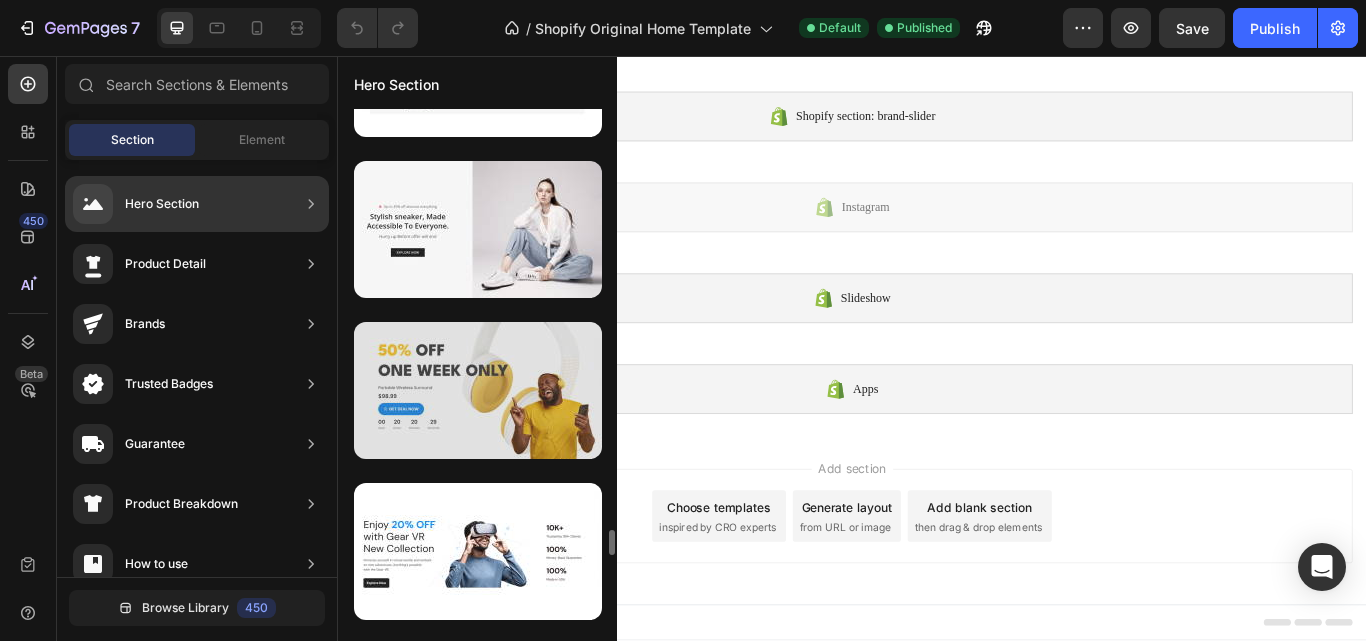 click at bounding box center [478, 390] 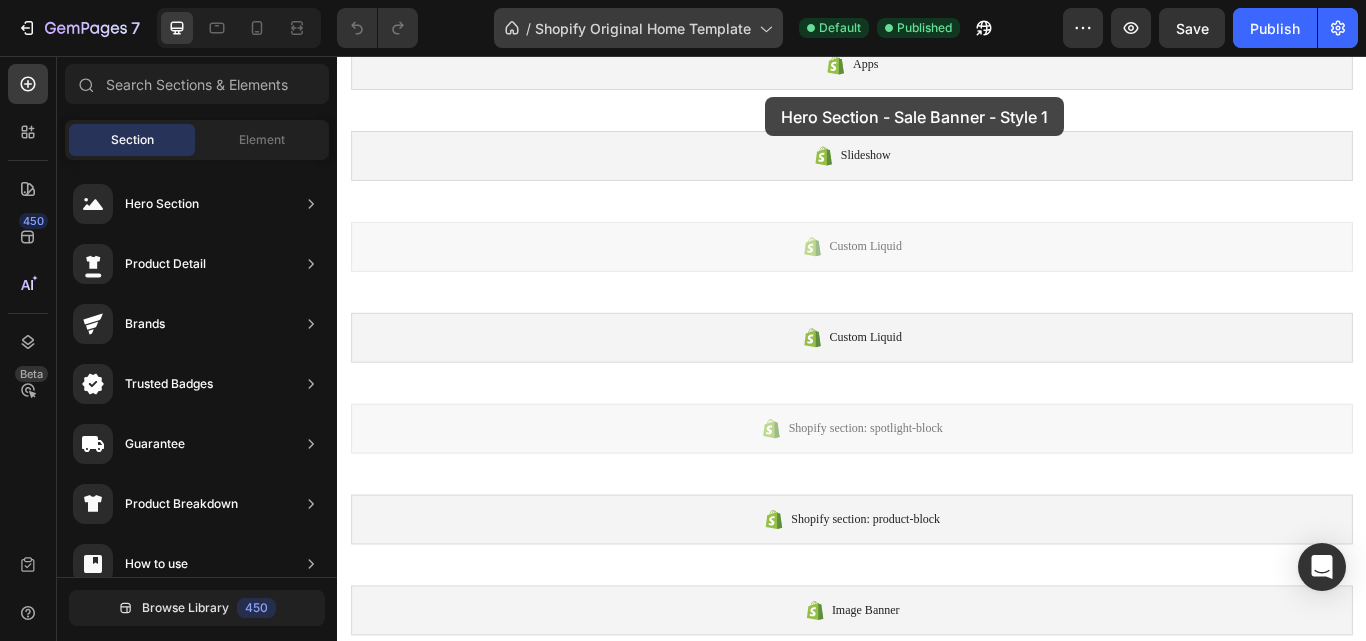 scroll, scrollTop: 0, scrollLeft: 0, axis: both 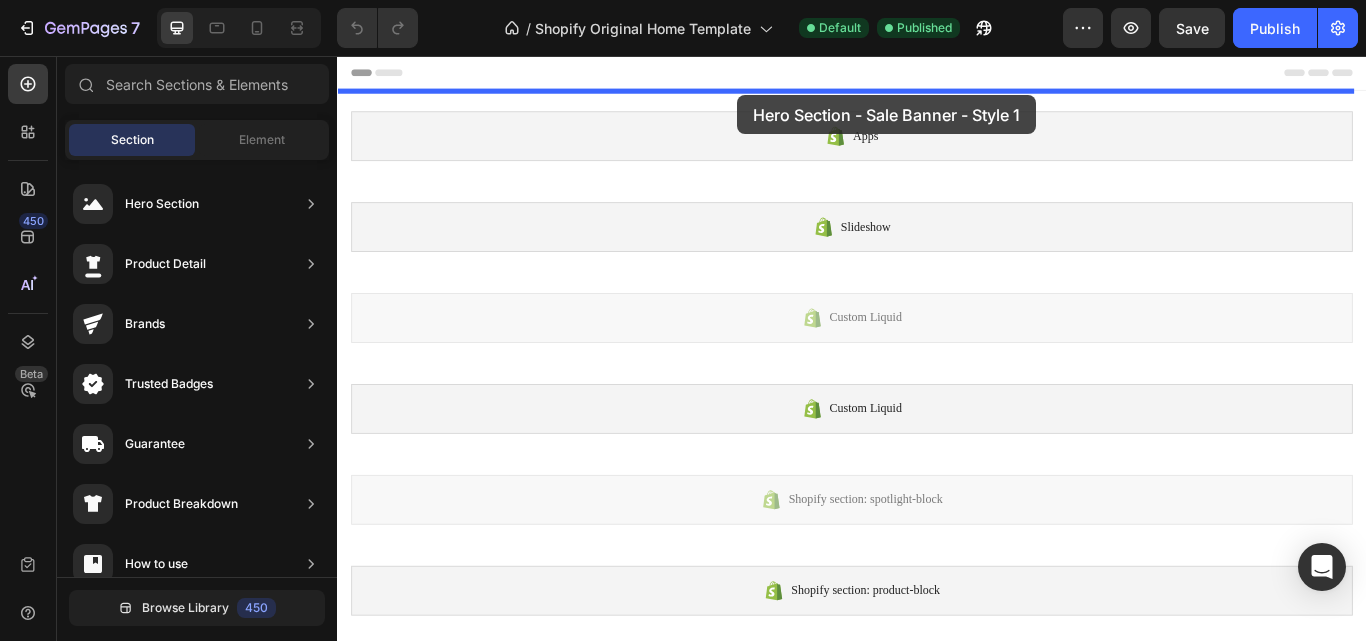 drag, startPoint x: 819, startPoint y: 454, endPoint x: 804, endPoint y: 102, distance: 352.31946 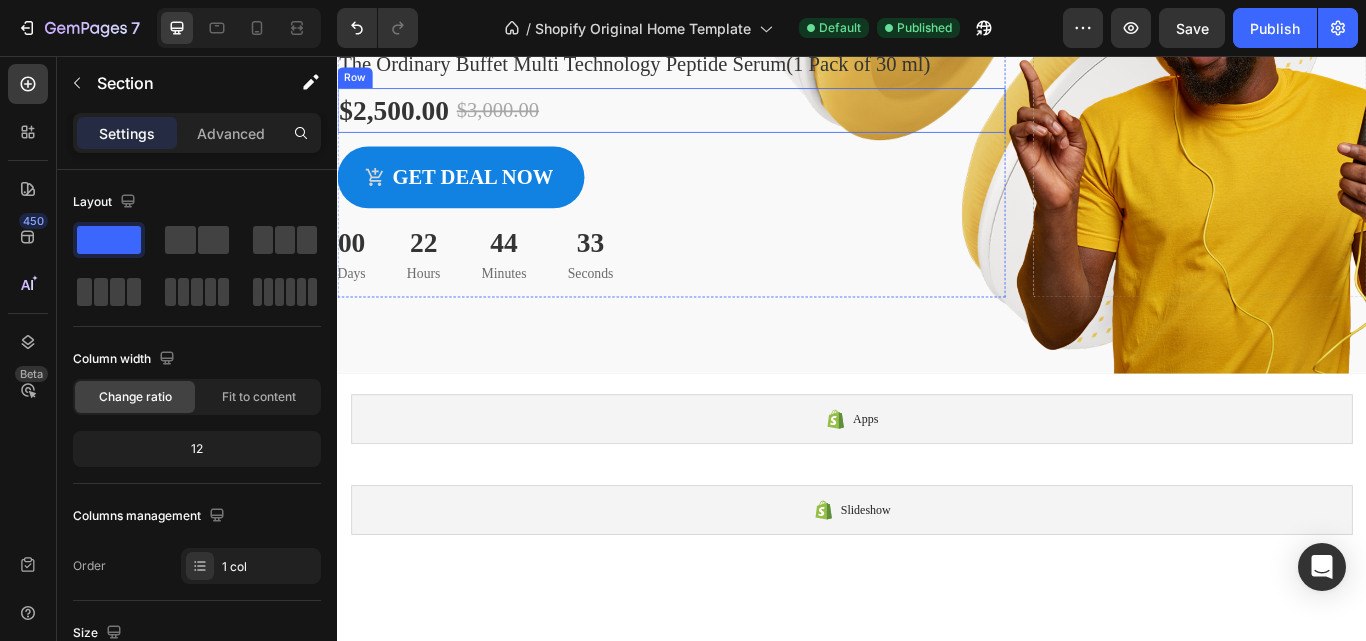 scroll, scrollTop: 533, scrollLeft: 0, axis: vertical 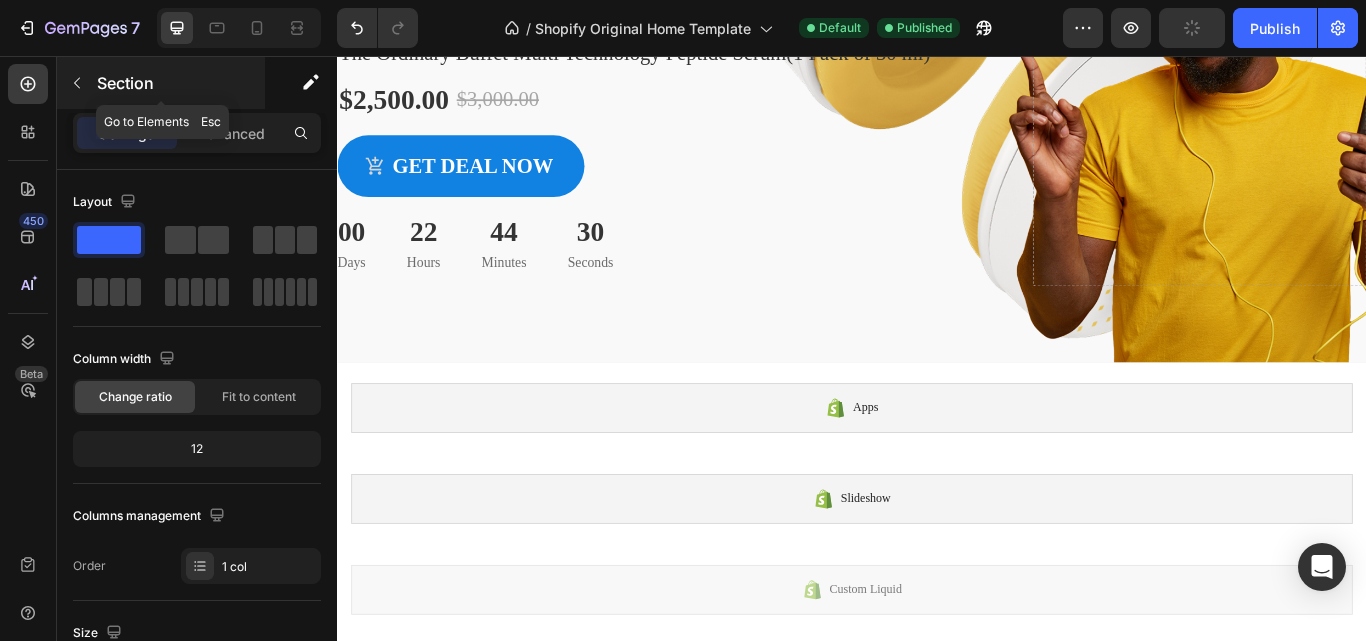 click 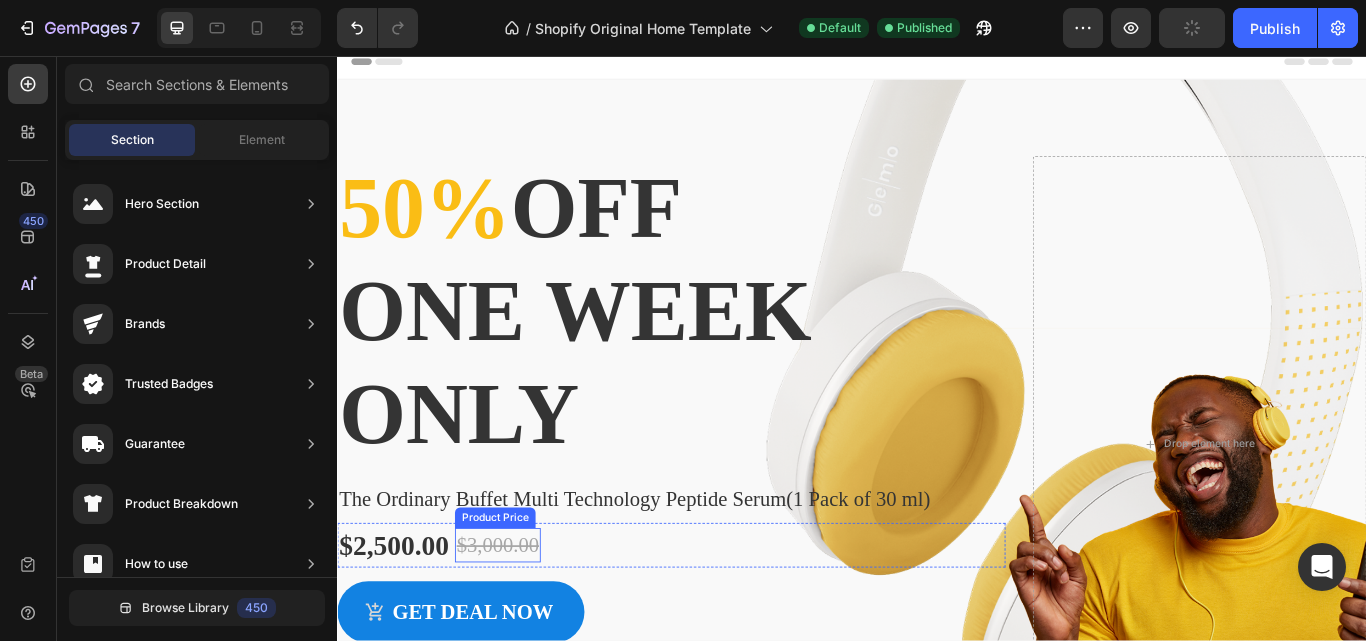 scroll, scrollTop: 0, scrollLeft: 0, axis: both 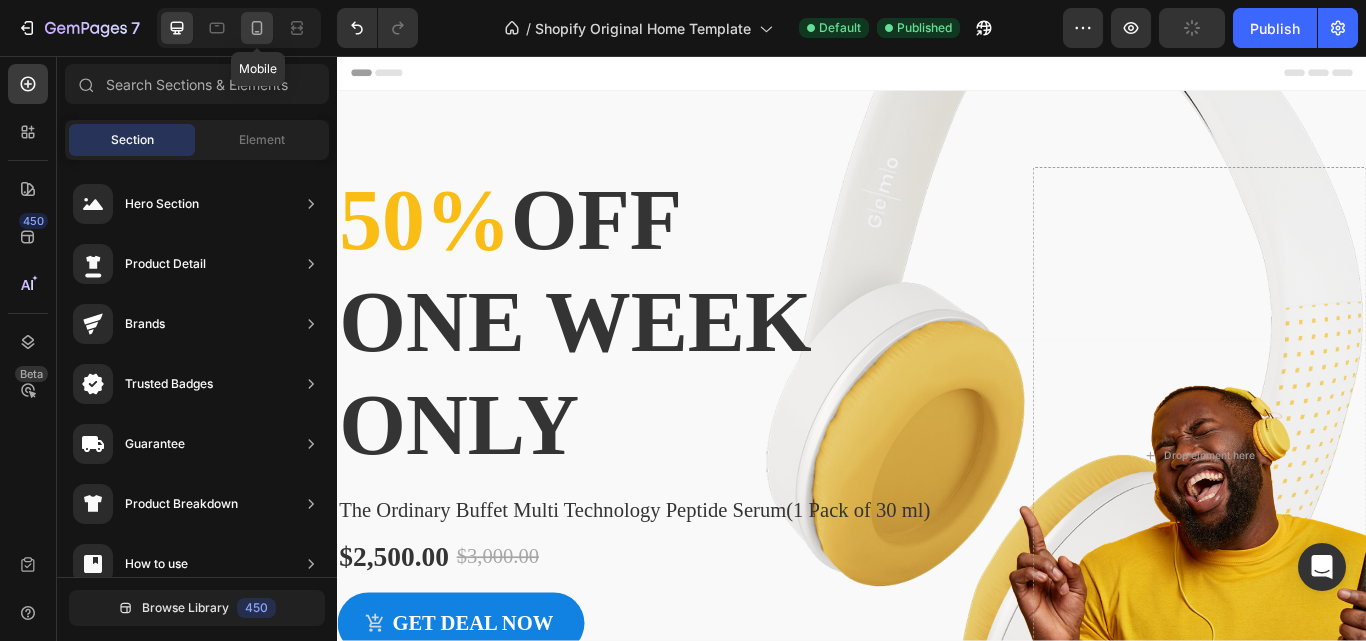 click 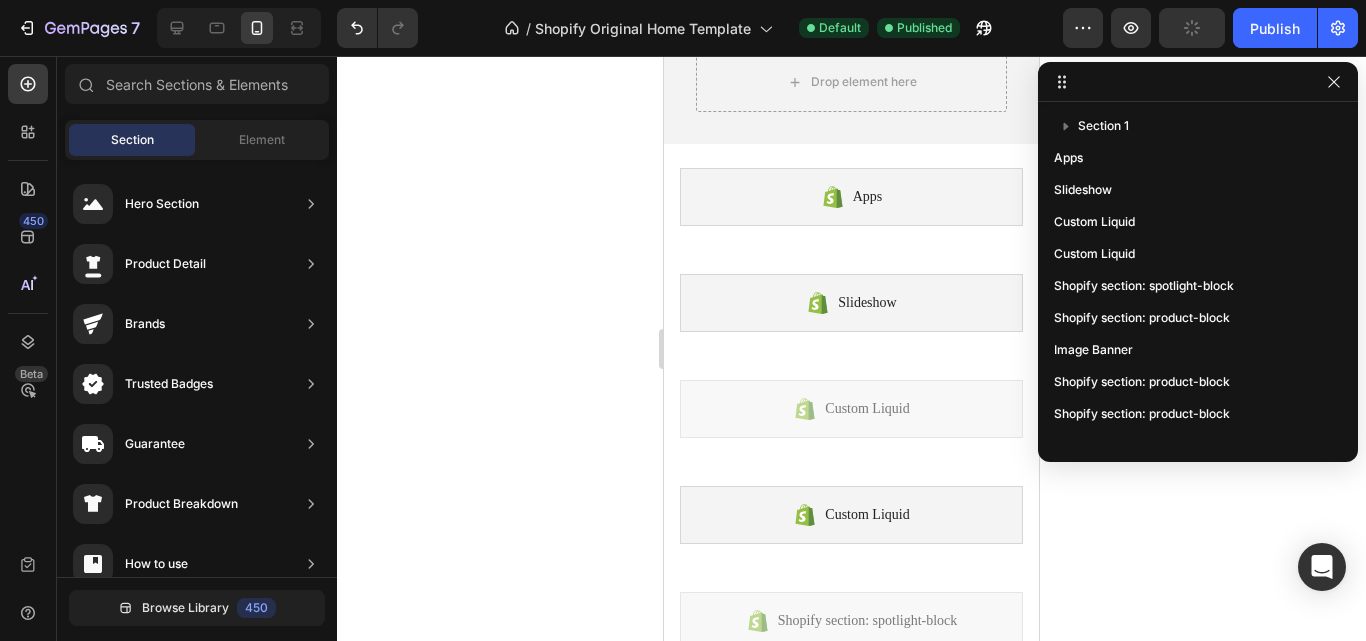 scroll, scrollTop: 1067, scrollLeft: 0, axis: vertical 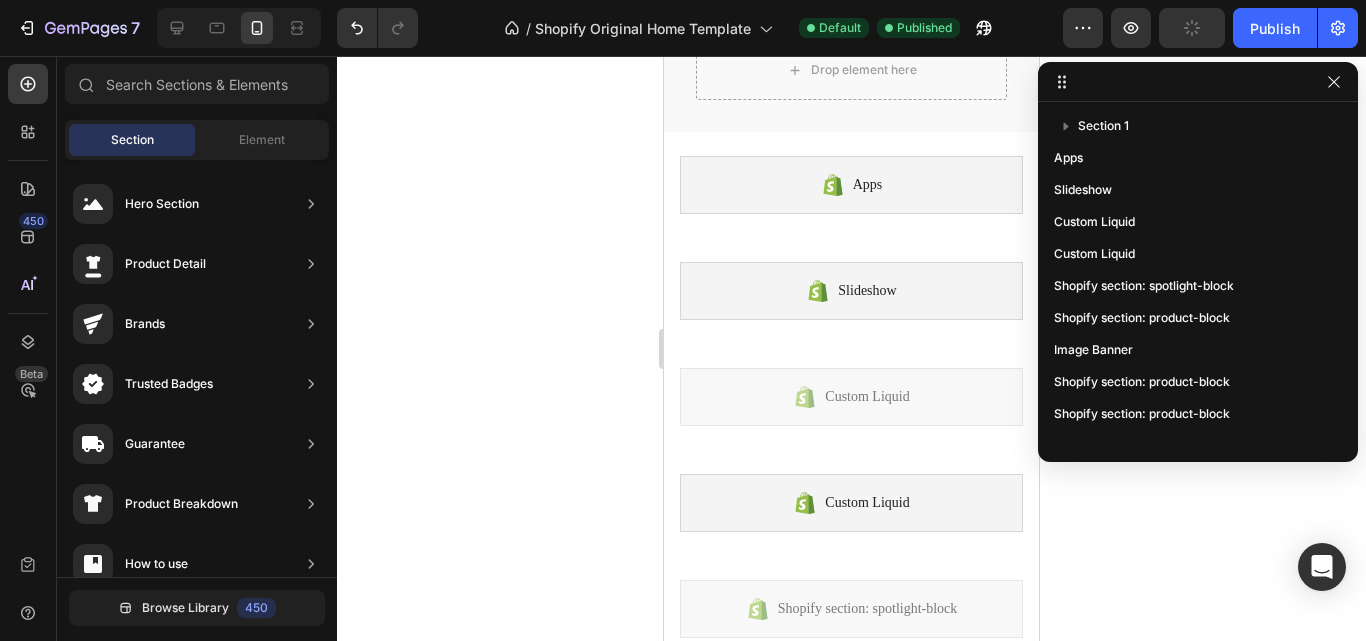 click 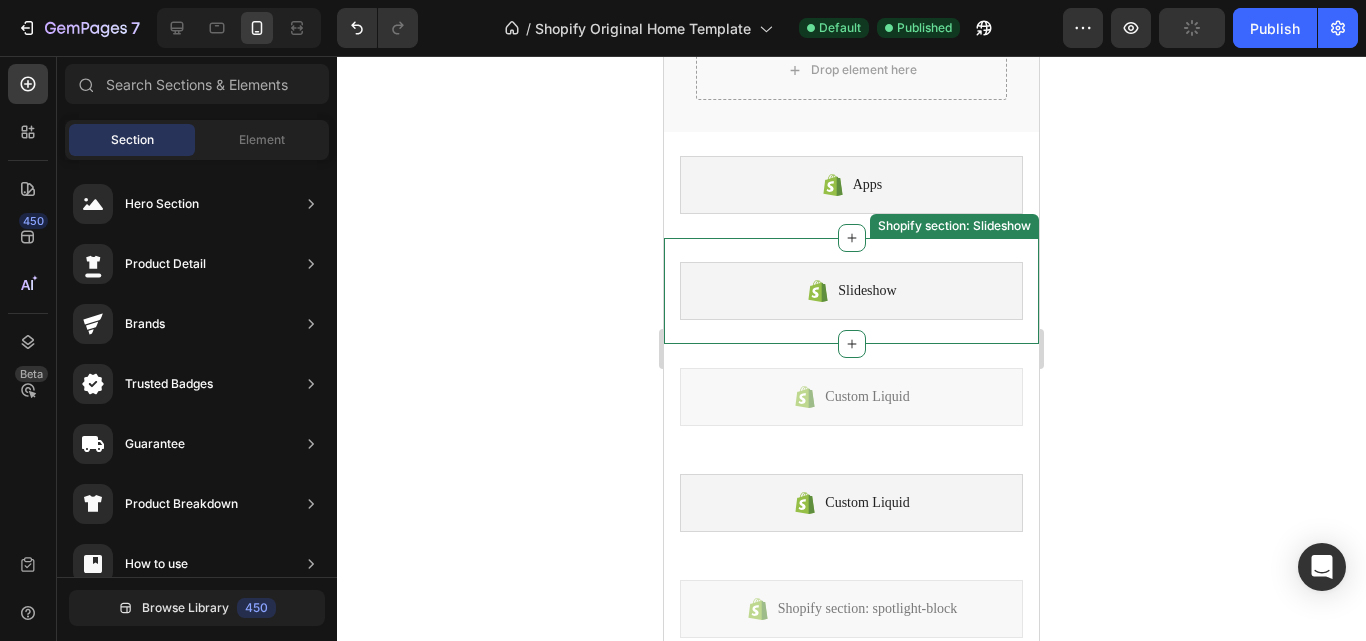 scroll, scrollTop: 0, scrollLeft: 0, axis: both 